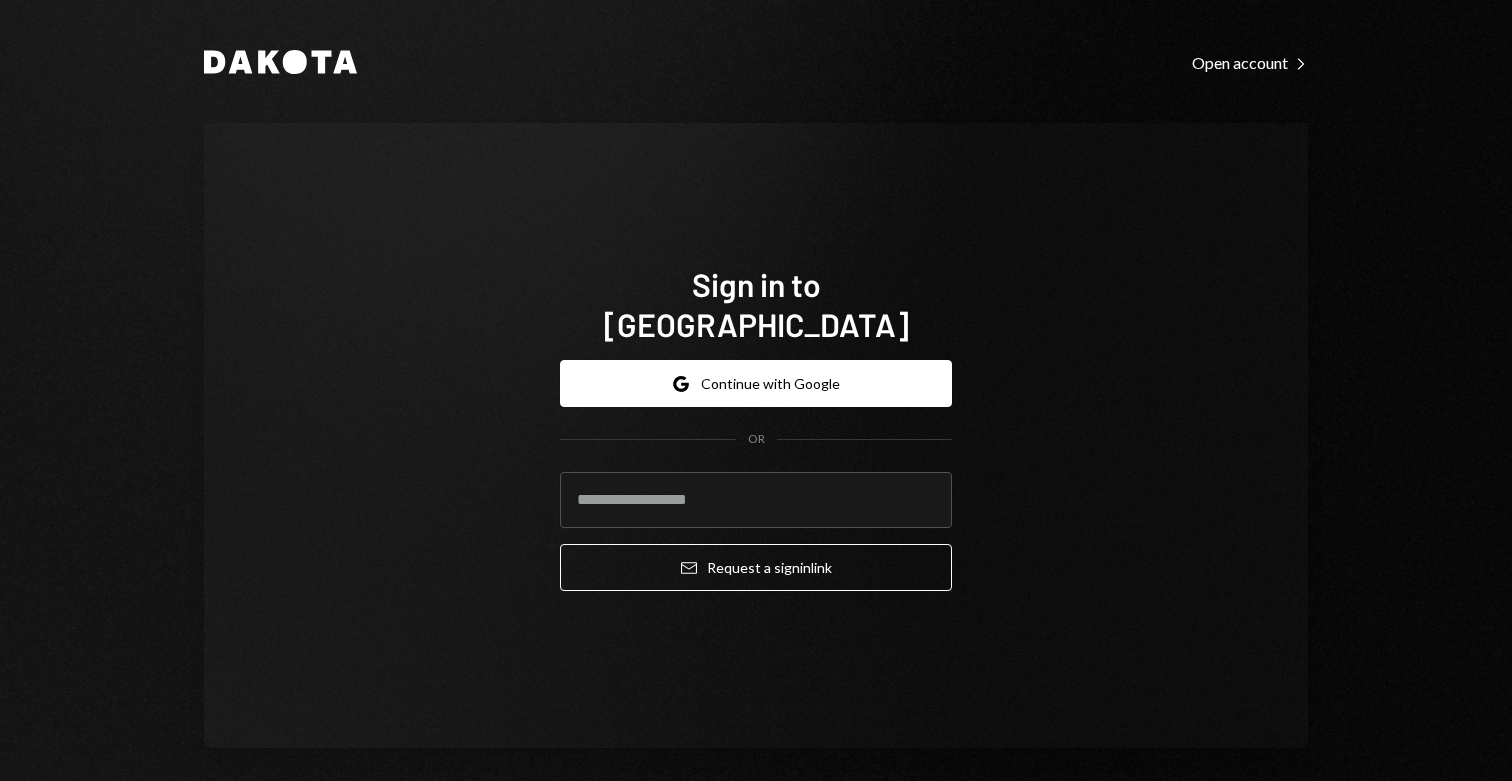 scroll, scrollTop: 0, scrollLeft: 0, axis: both 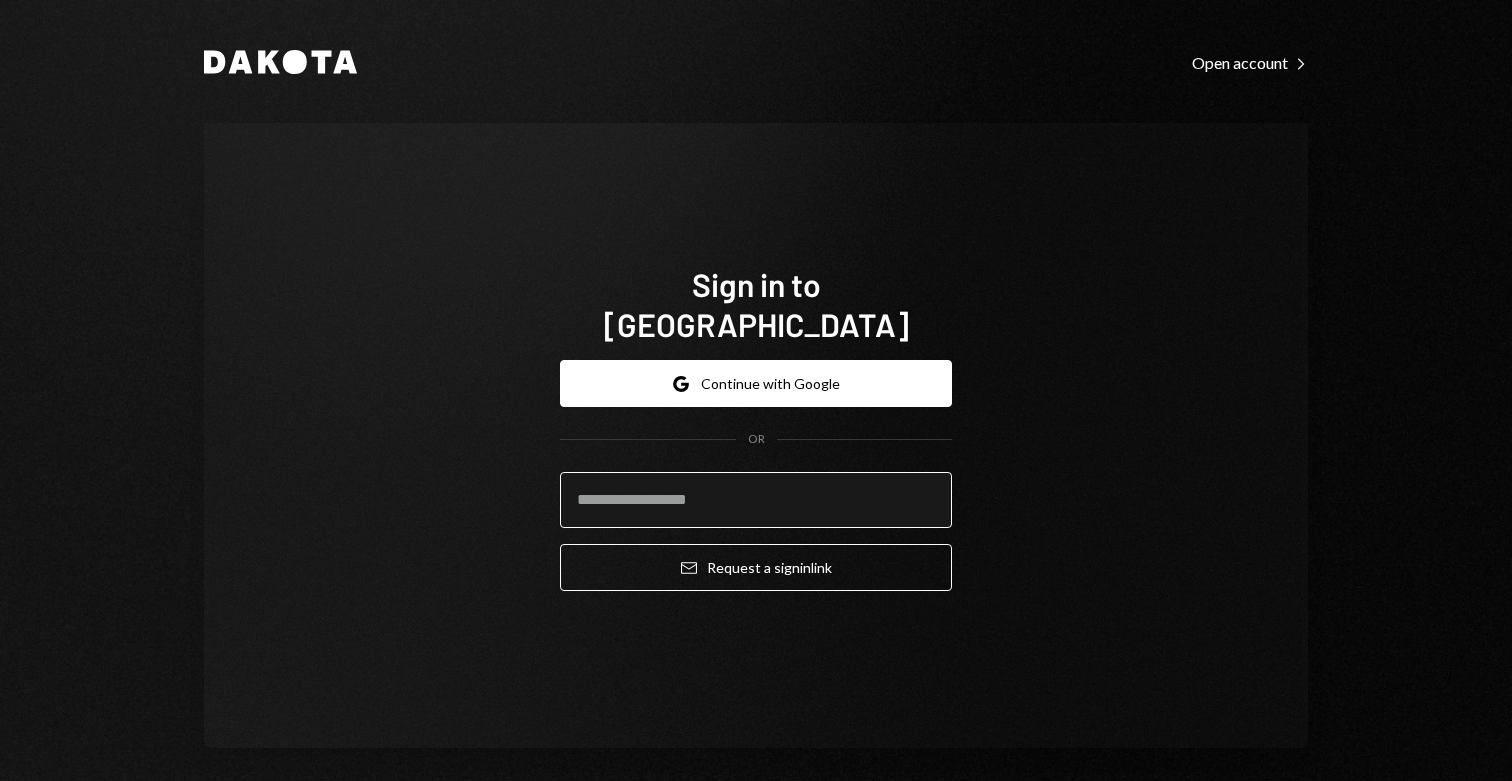 click at bounding box center (756, 500) 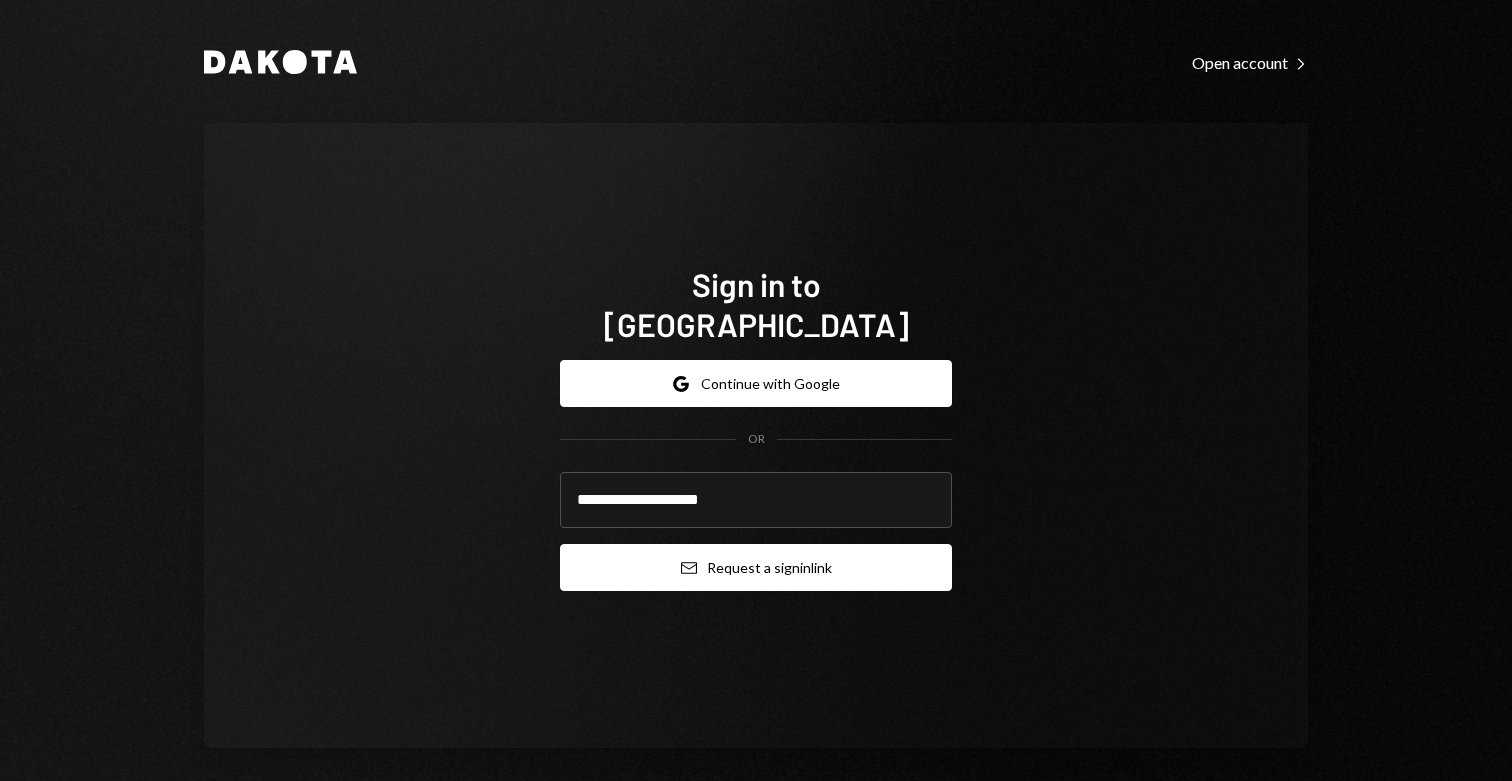 click on "Email Request a sign  in  link" at bounding box center (756, 567) 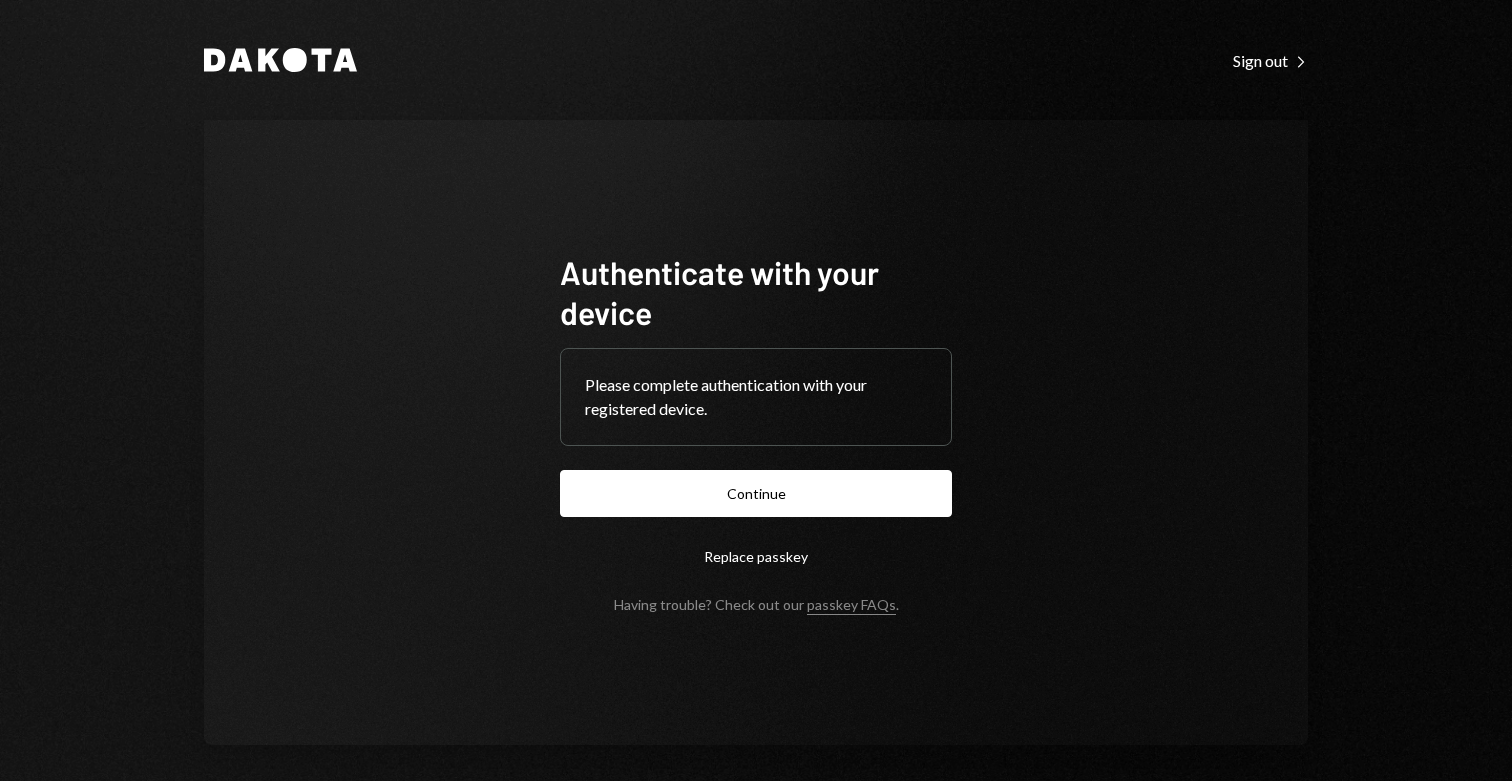 scroll, scrollTop: 0, scrollLeft: 0, axis: both 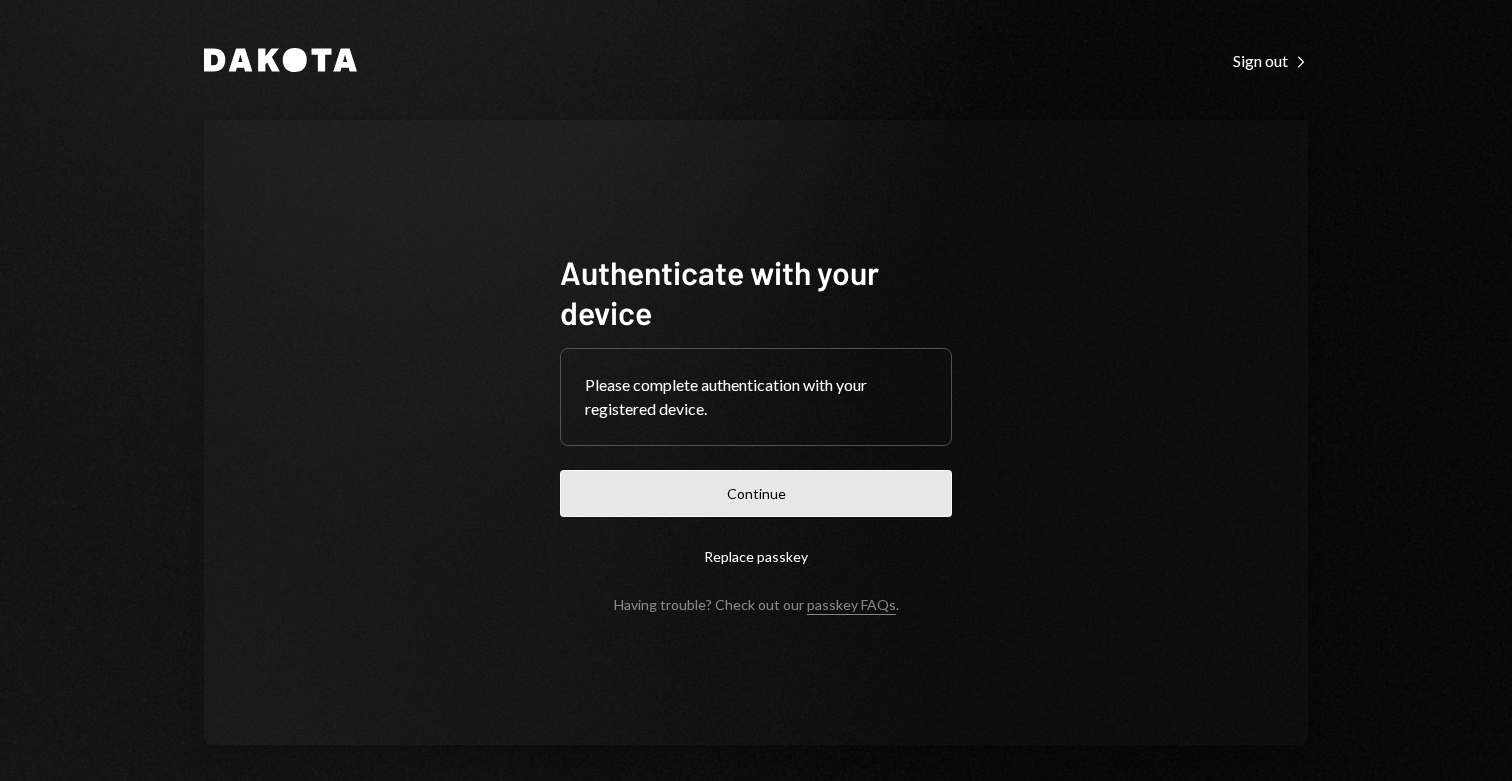 click on "Continue" at bounding box center [756, 493] 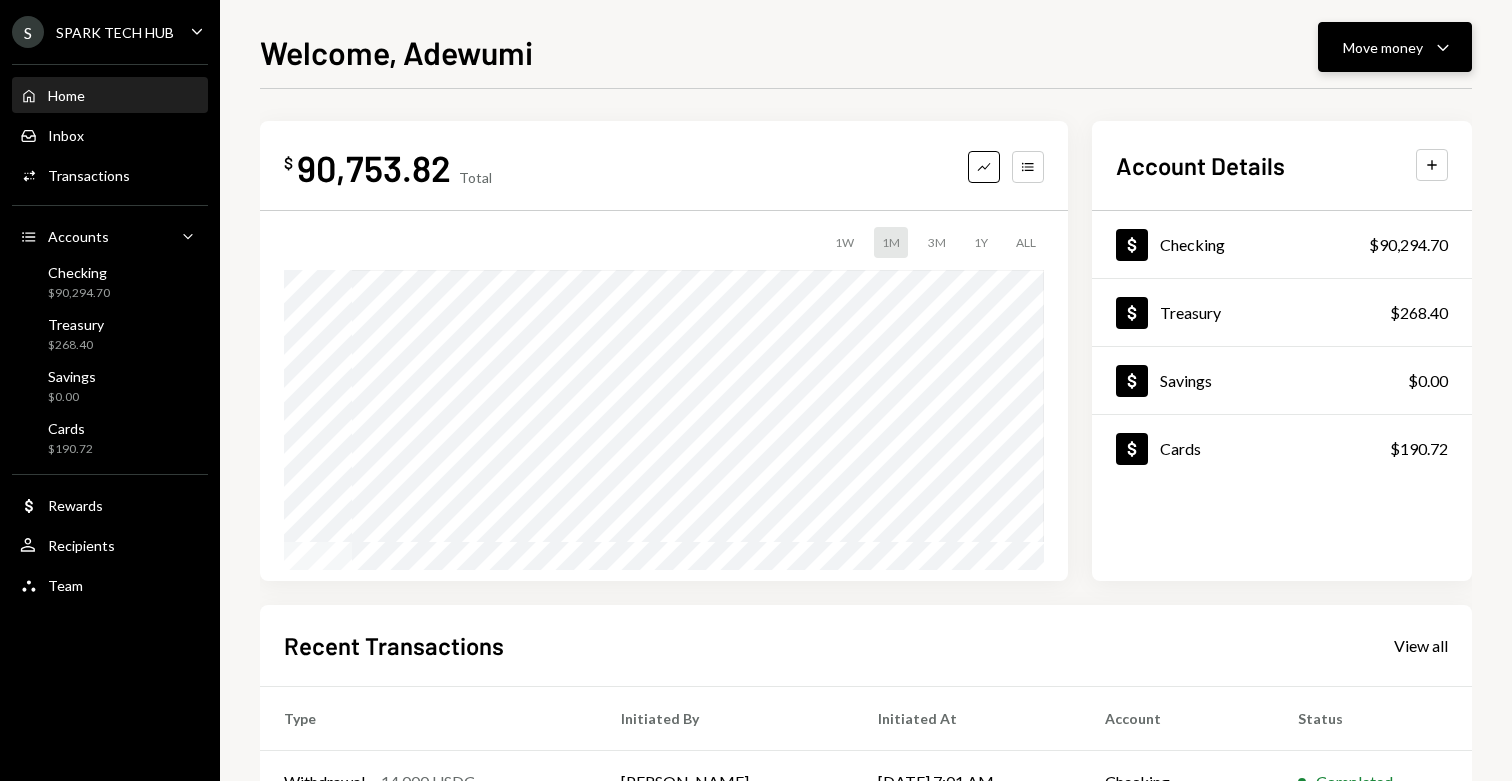 click on "Move money" at bounding box center (1383, 47) 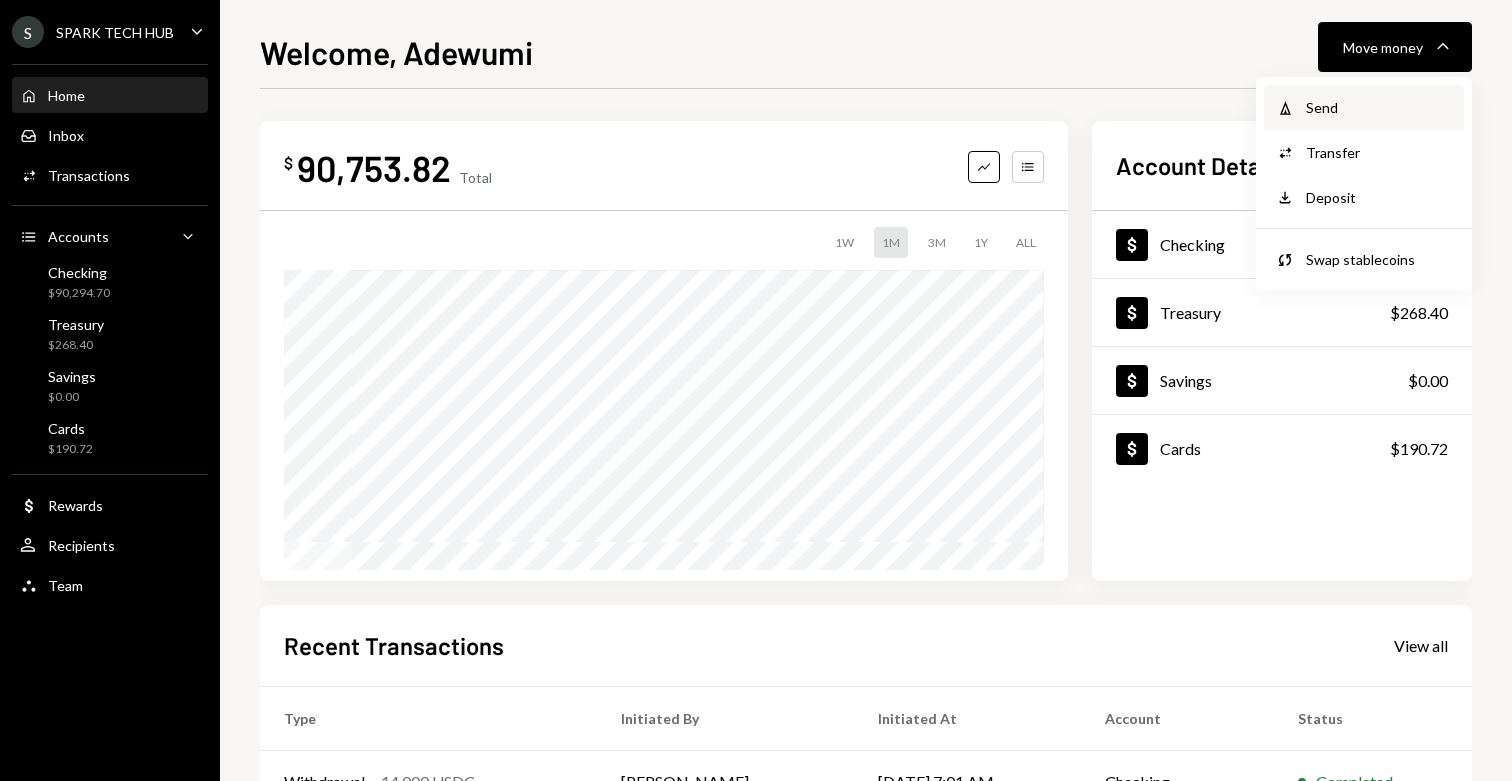 click on "Withdraw Send" at bounding box center (1364, 107) 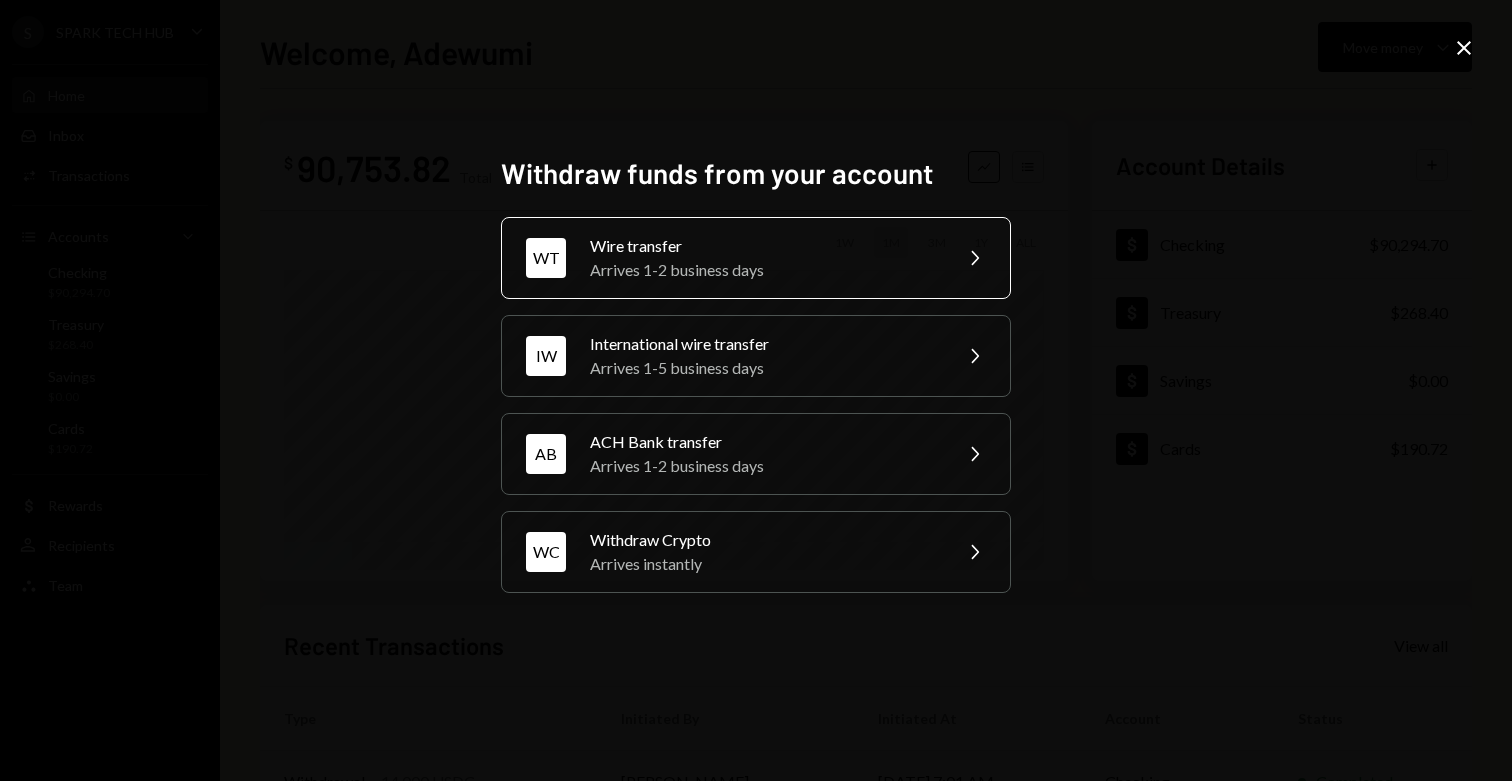 click on "Arrives 1-2 business days" at bounding box center (764, 270) 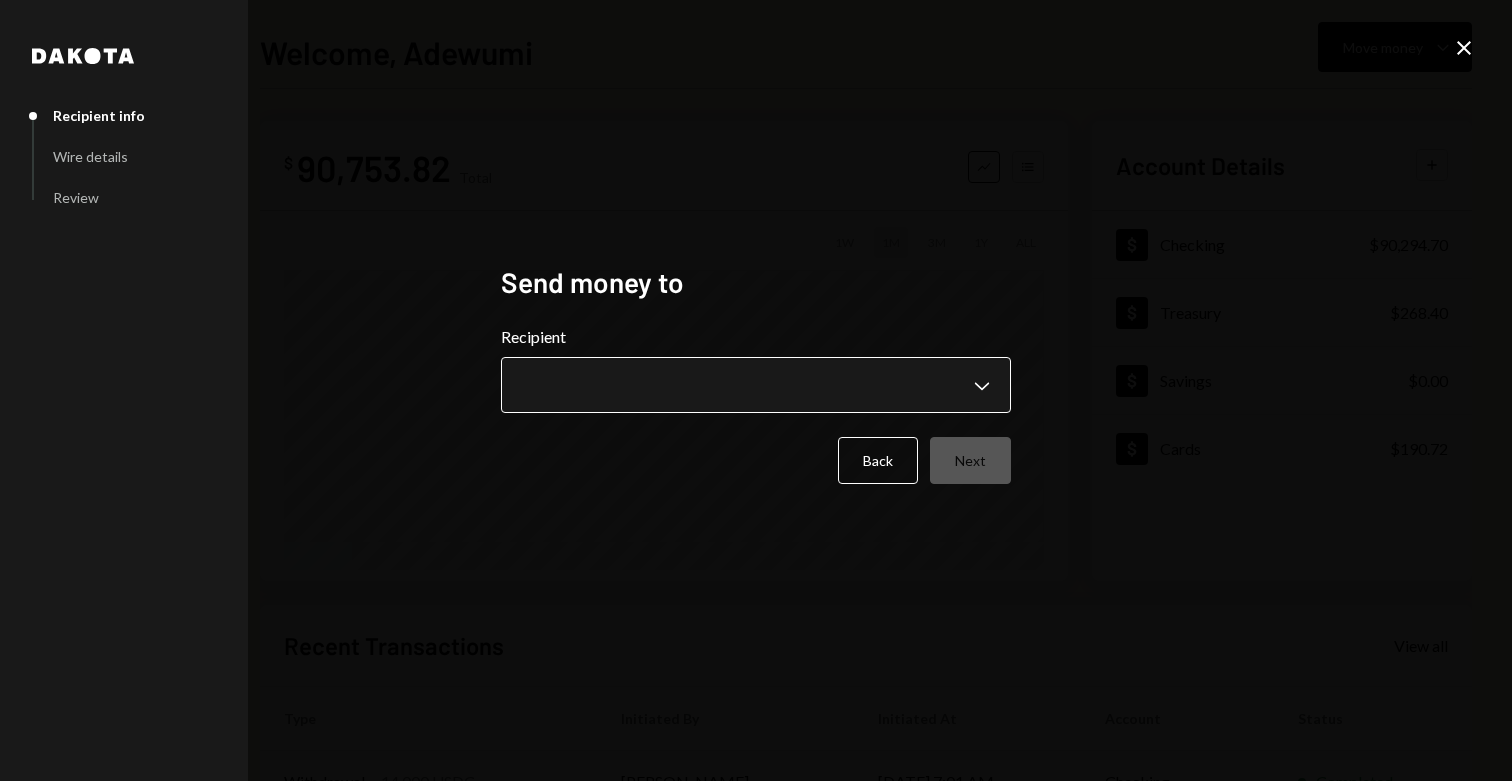 click on "**********" at bounding box center (756, 390) 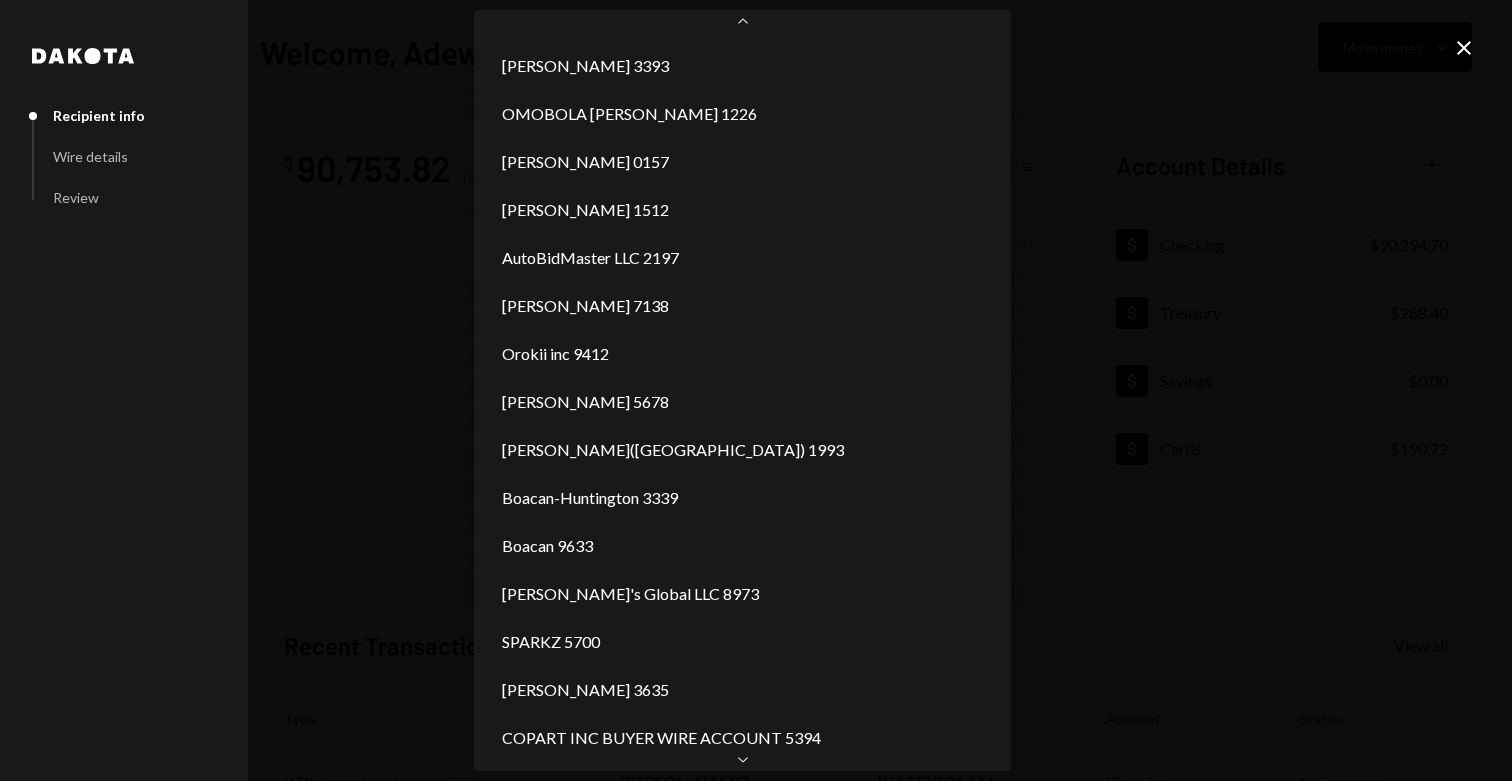 scroll, scrollTop: 597, scrollLeft: 0, axis: vertical 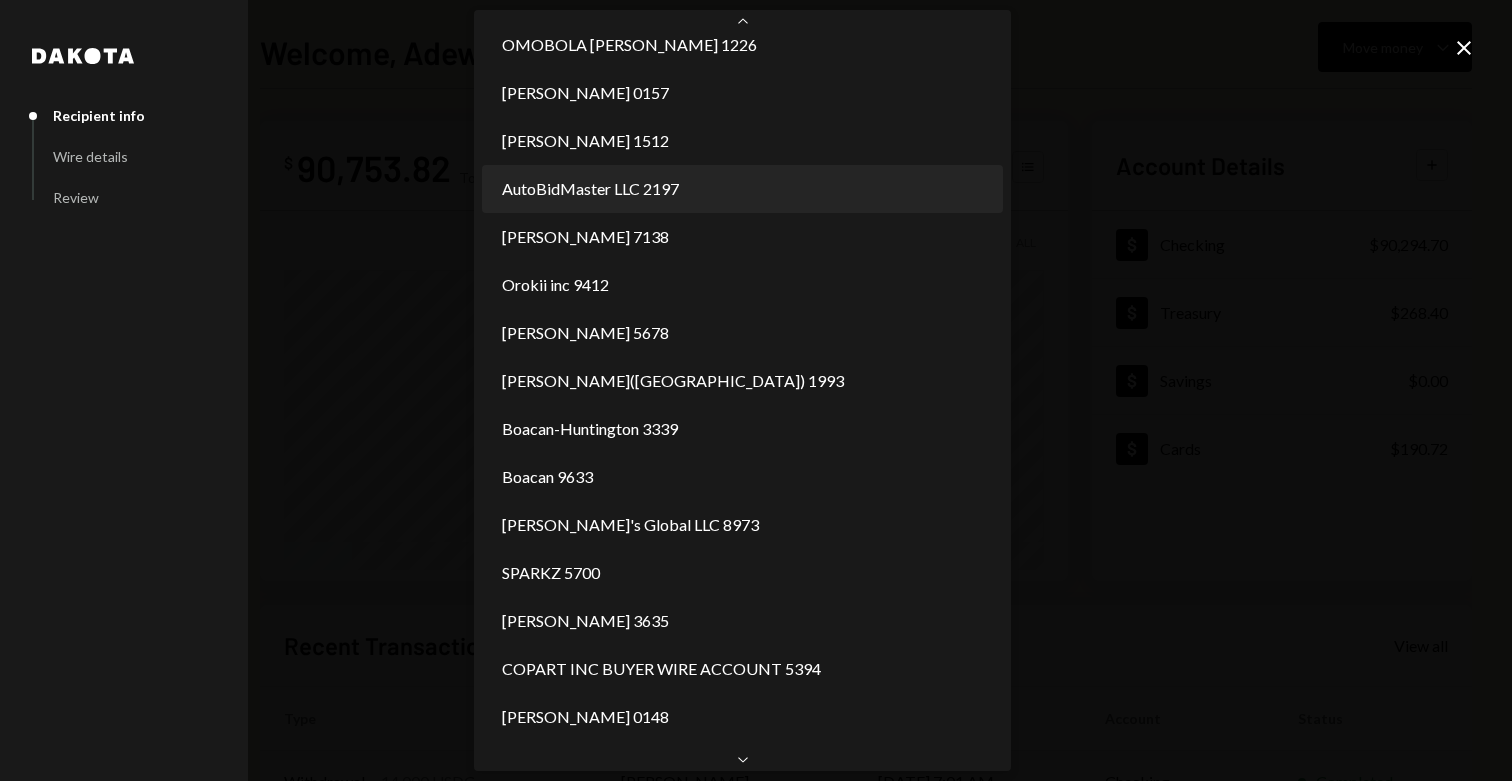 select on "**********" 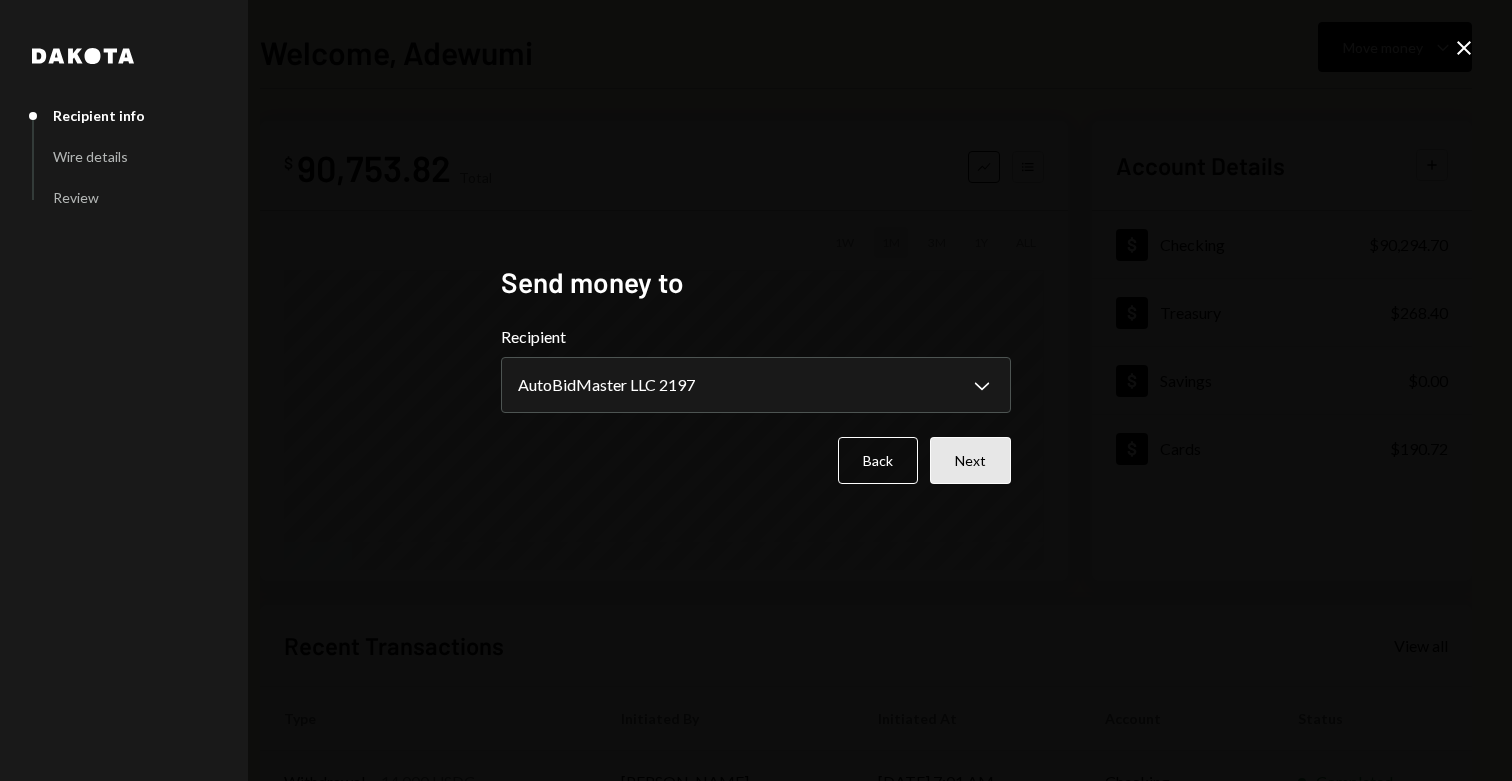 click on "Next" at bounding box center [970, 460] 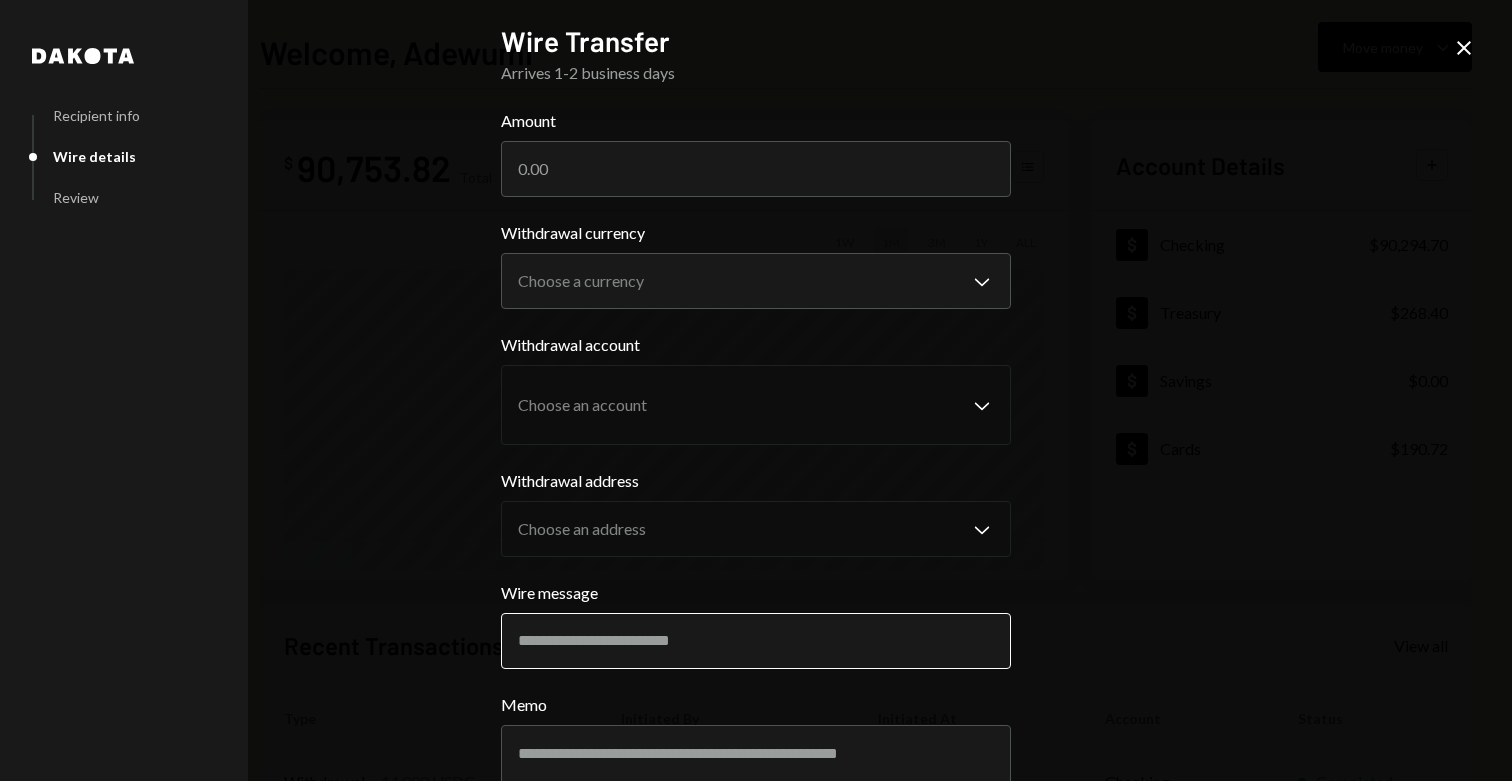 click on "Wire message" at bounding box center (756, 641) 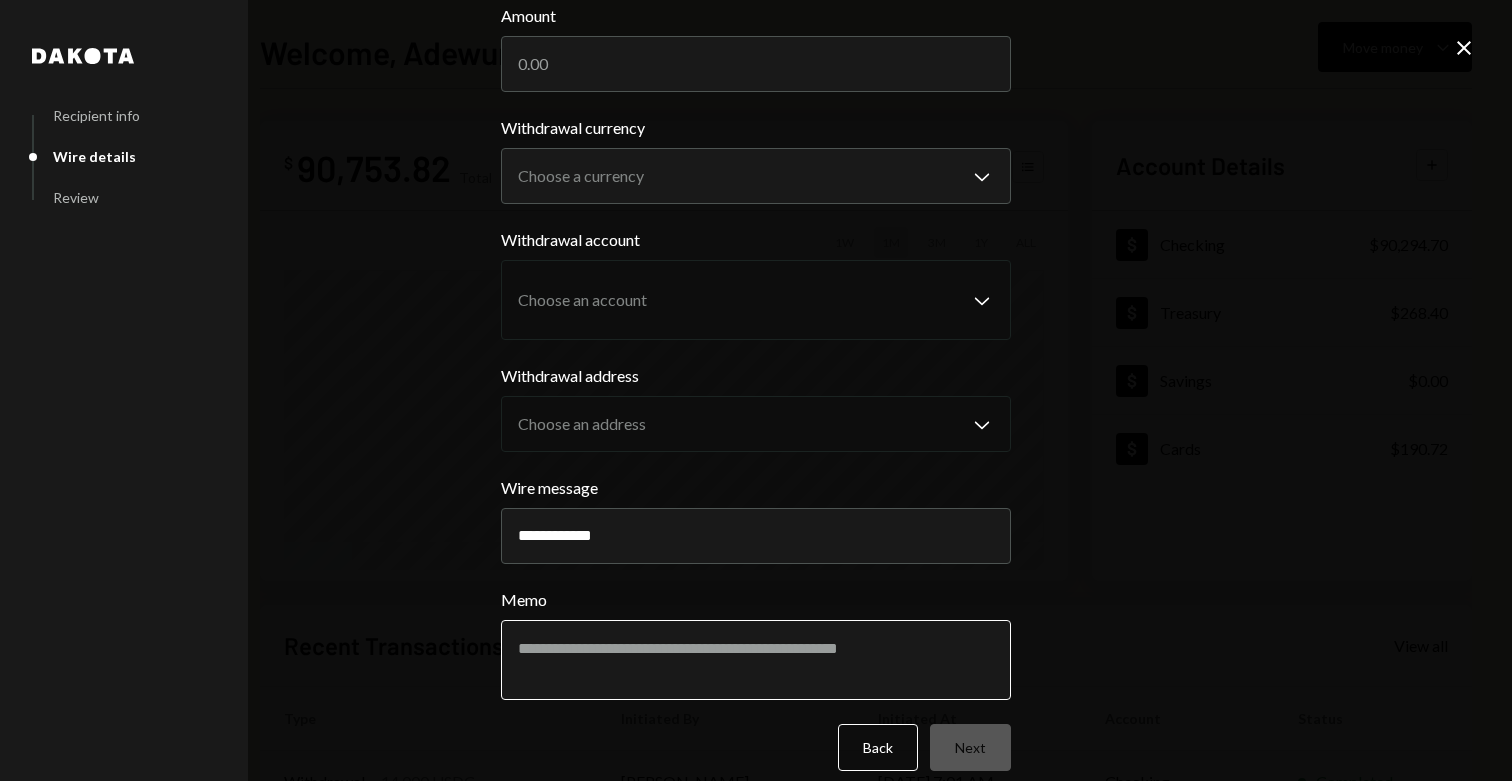 scroll, scrollTop: 126, scrollLeft: 0, axis: vertical 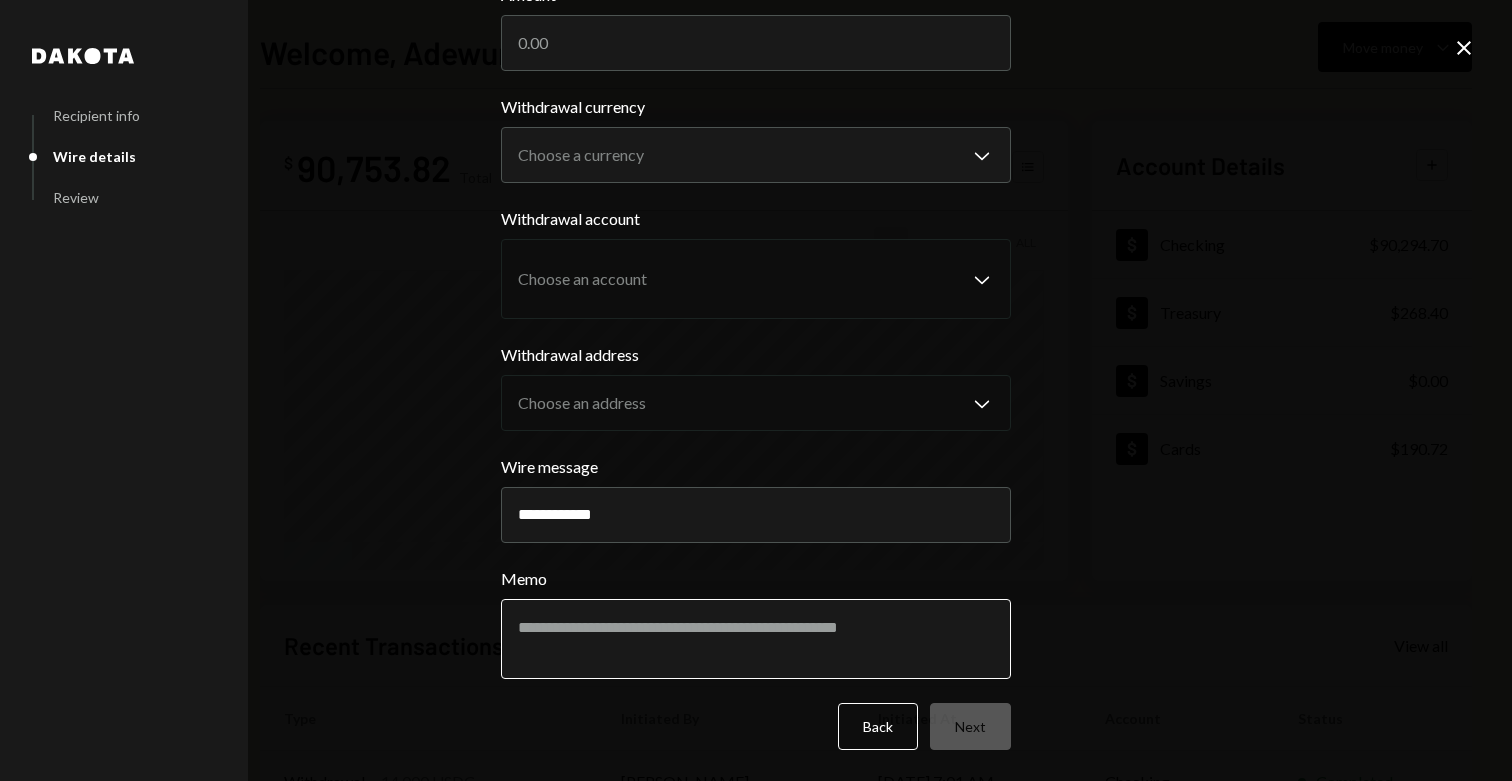 type on "**********" 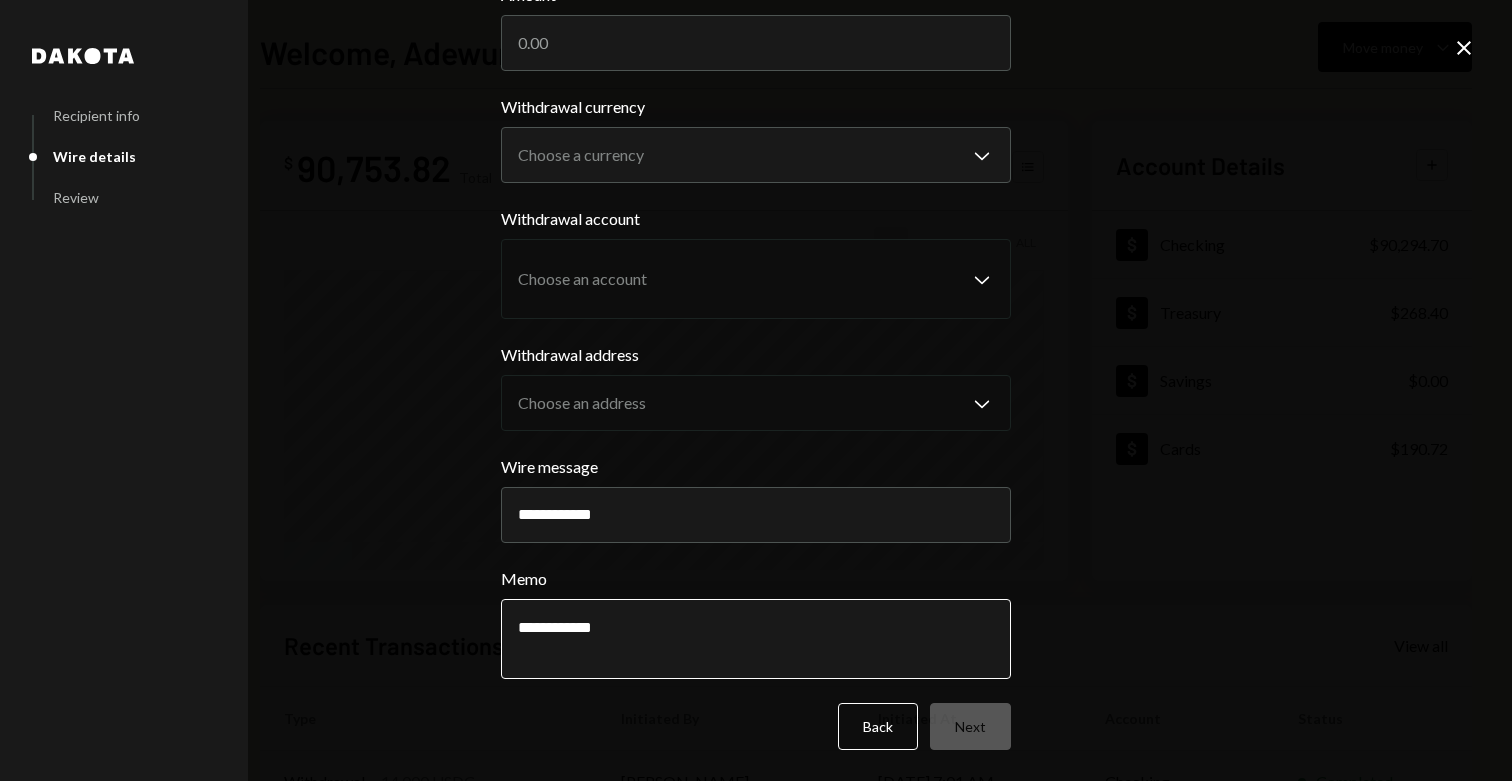 type on "**********" 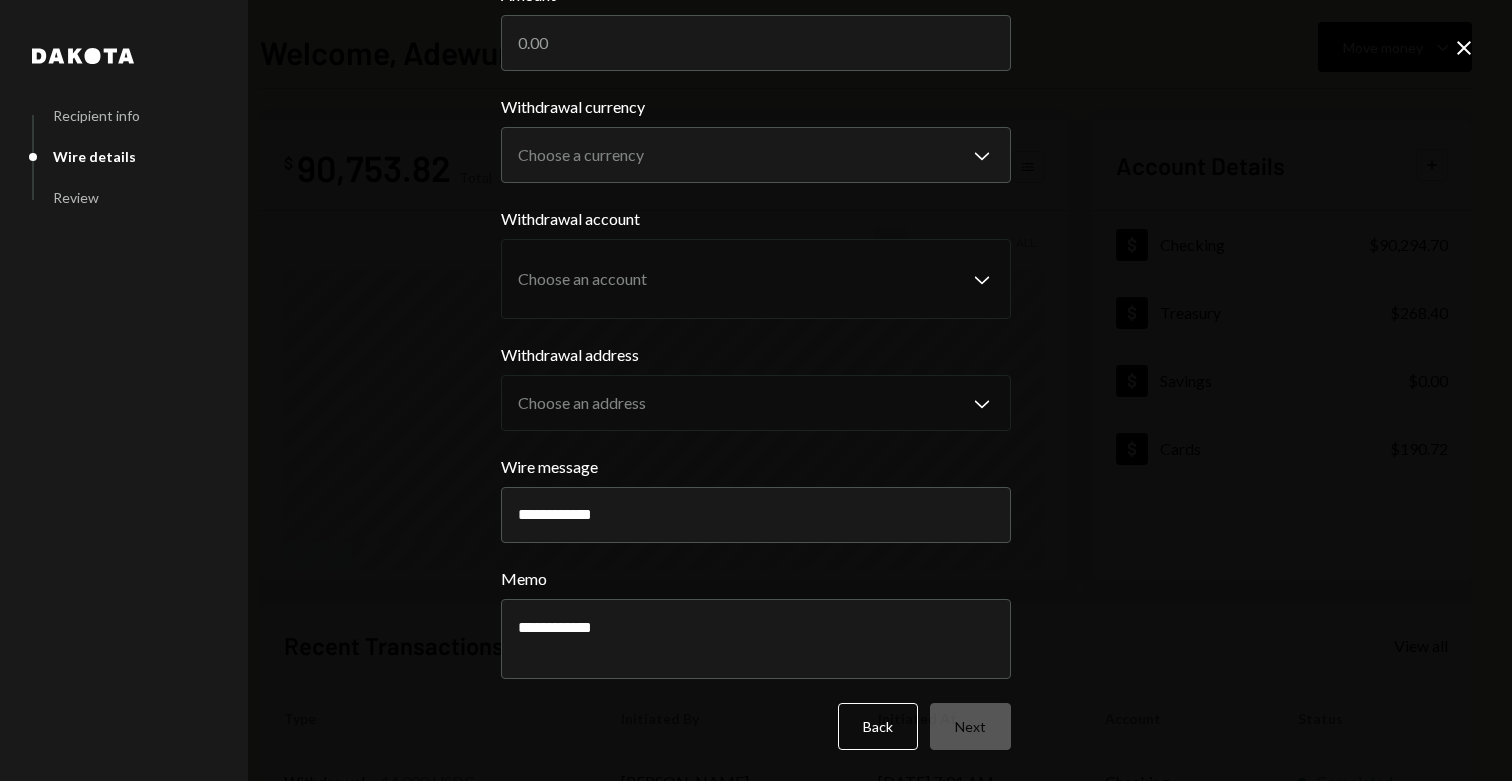 click on "**********" at bounding box center [756, 390] 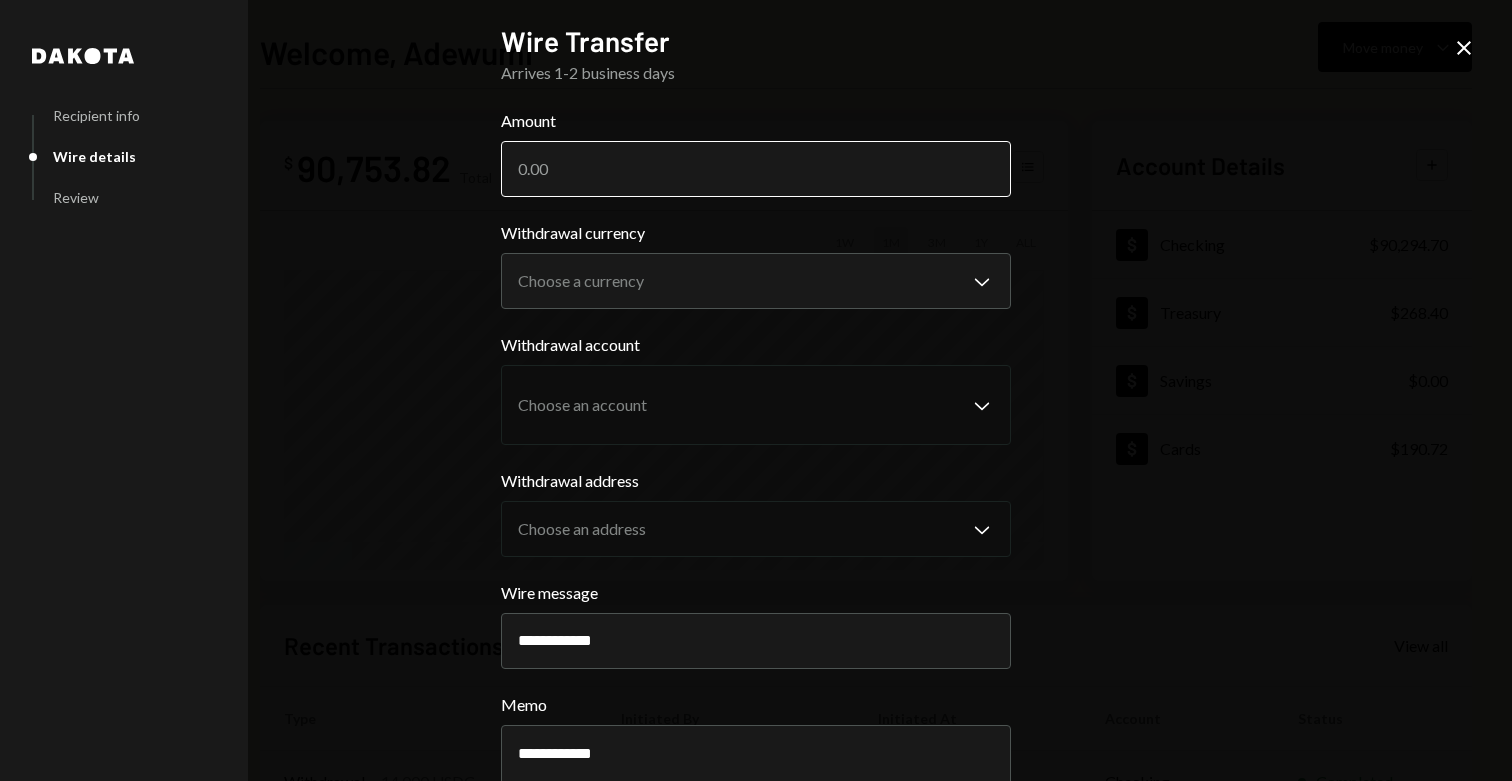 click on "Amount" at bounding box center [756, 169] 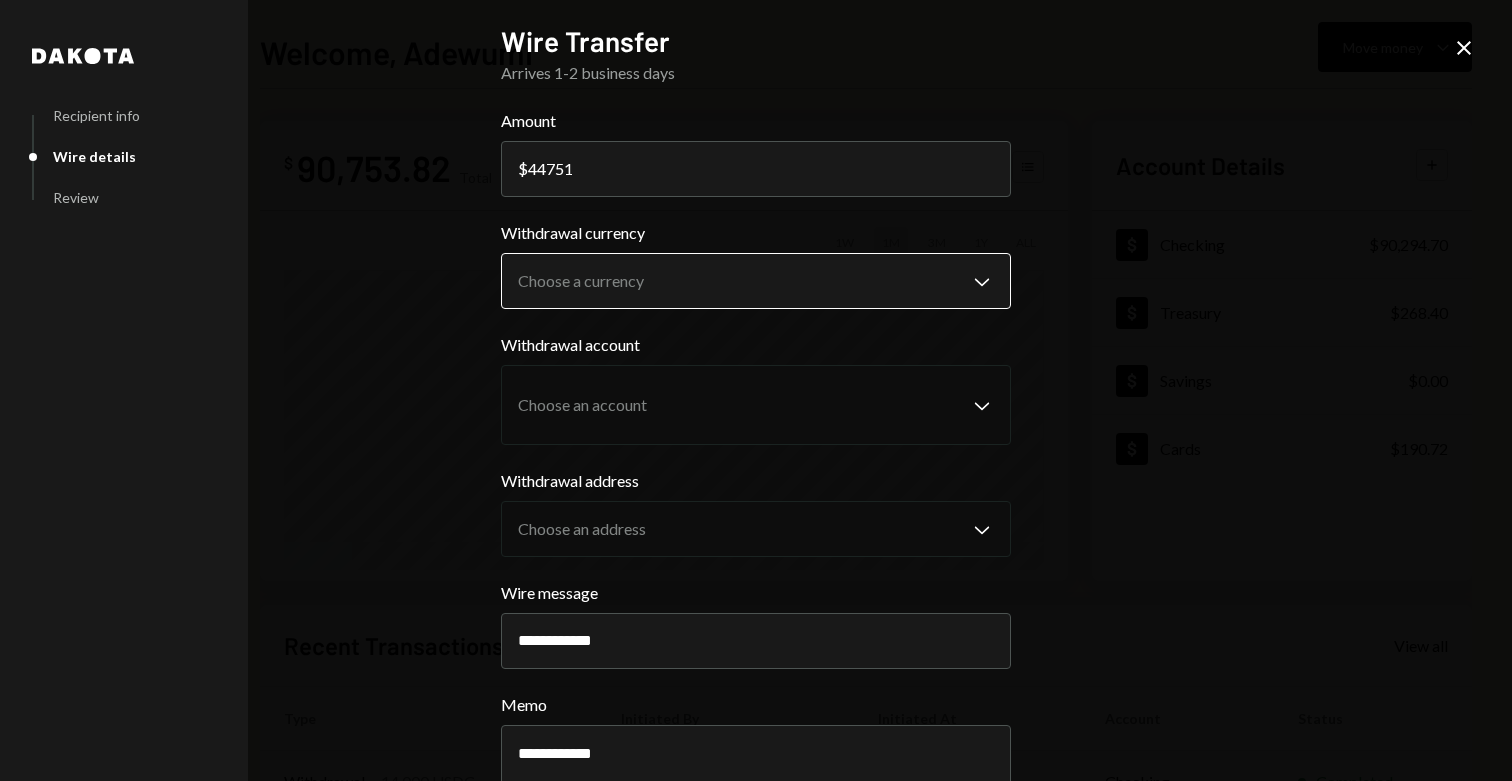 type on "44751" 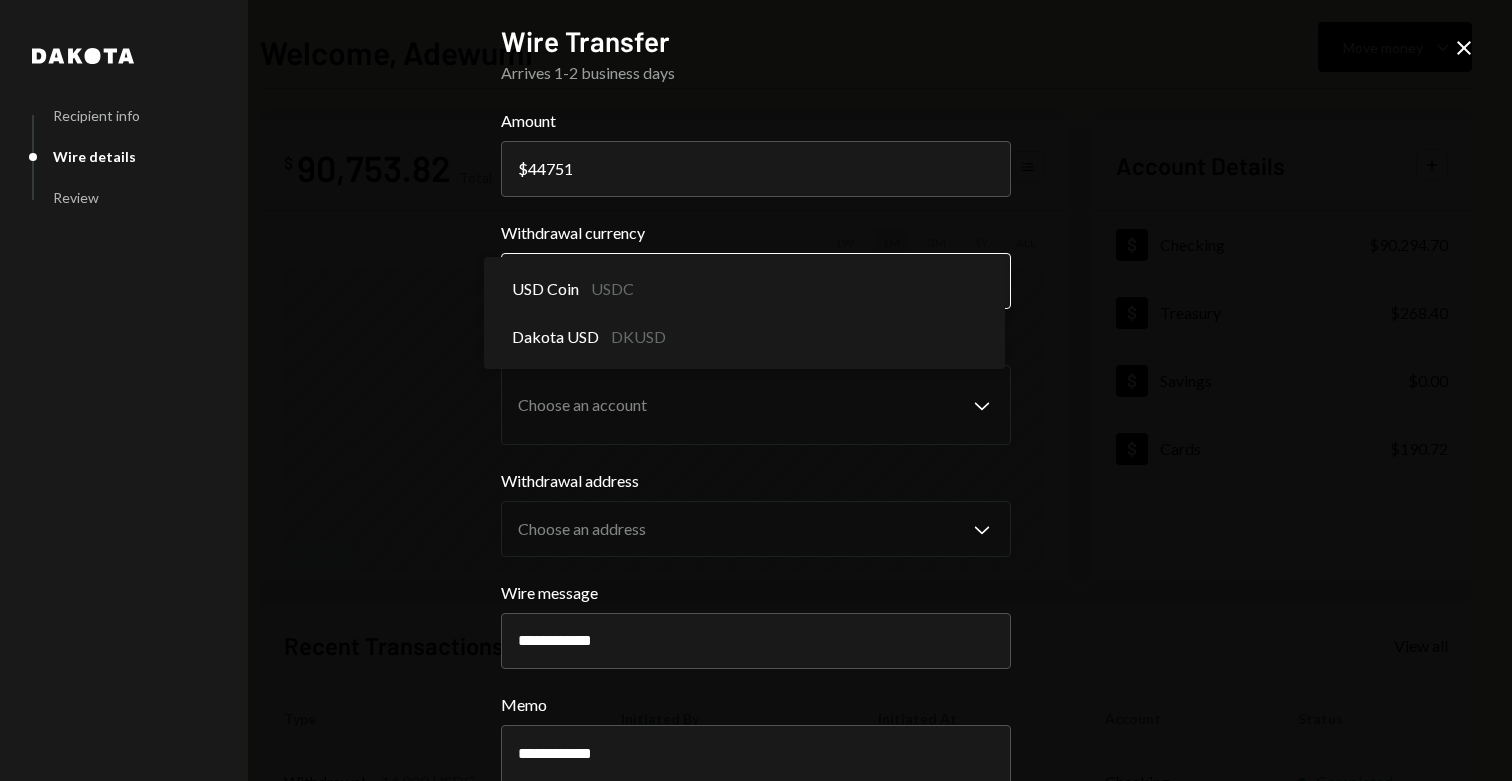 click on "S SPARK TECH HUB Caret Down Home Home Inbox Inbox Activities Transactions Accounts Accounts Caret Down Checking $90,294.70 Treasury $268.40 Savings $0.00 Cards $190.72 Dollar Rewards User Recipients Team Team Welcome, Adewumi Move money Caret Down $ 90,753.82 Total Graph Accounts 1W 1M 3M 1Y ALL Account Details Plus Dollar Checking $90,294.70 Dollar Treasury $268.40 Dollar Savings $0.00 Dollar Cards $190.72 Recent Transactions View all Type Initiated By Initiated At Account Status Withdrawal 14,000  USDC Olusola Kolawole 07/02/25 7:01 AM Checking Completed Card Transaction $117.00 Company Utilities 07/01/25 6:59 PM Organization Pending Deposit 100,000  USDC 0xf89d...5EaA40 Copy 07/01/25 4:33 PM Checking Completed Bank Payment $12,061.90 Olusola Kolawole 07/01/25 2:49 PM Checking Completed Bank Payment $3,908.20 Olusola Kolawole 07/01/25 2:05 PM Checking Completed /dashboard Dakota Recipient info Wire details Review Wire Transfer Arrives 1-2 business days Amount $ 44751 Withdrawal currency Choose a currency" at bounding box center [756, 390] 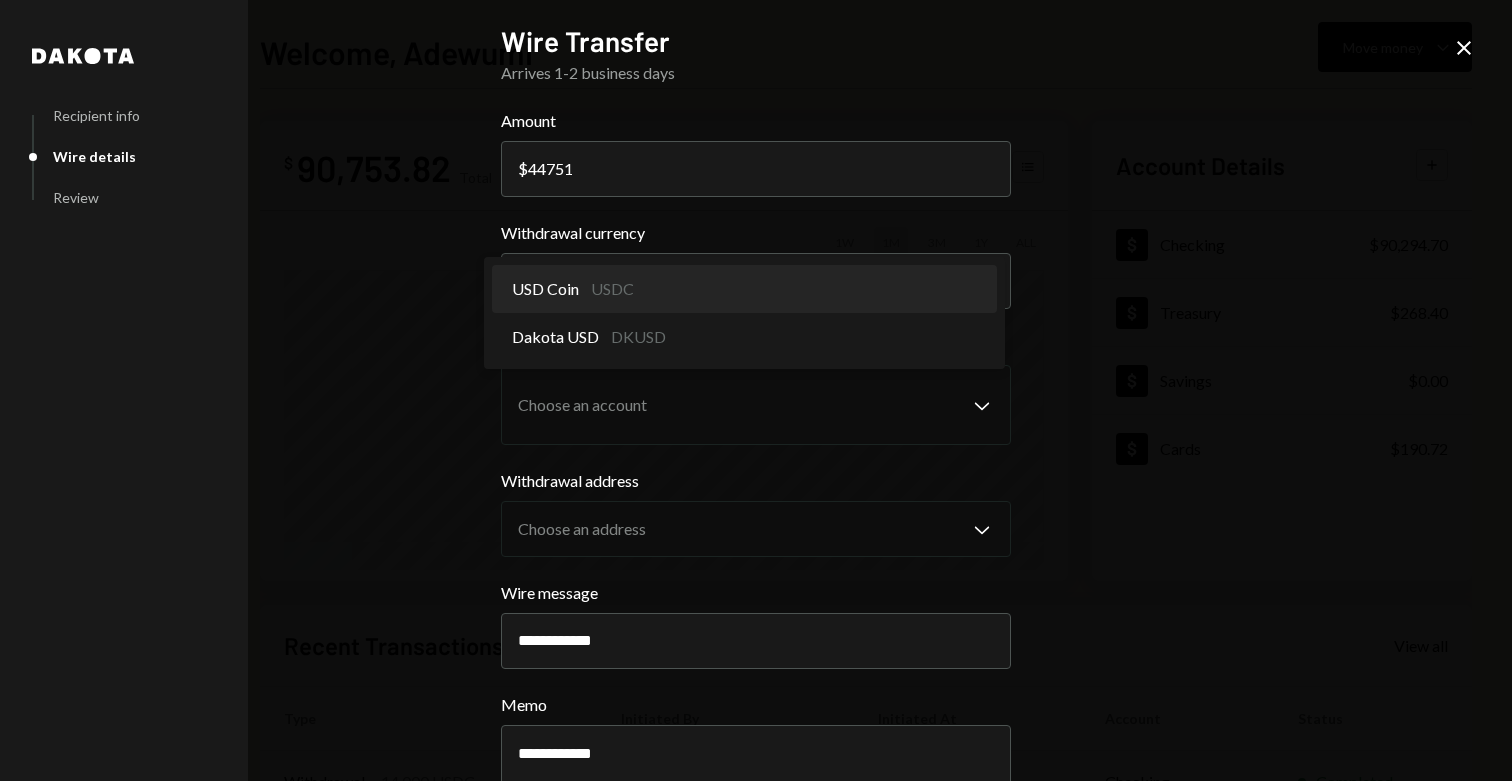 select on "****" 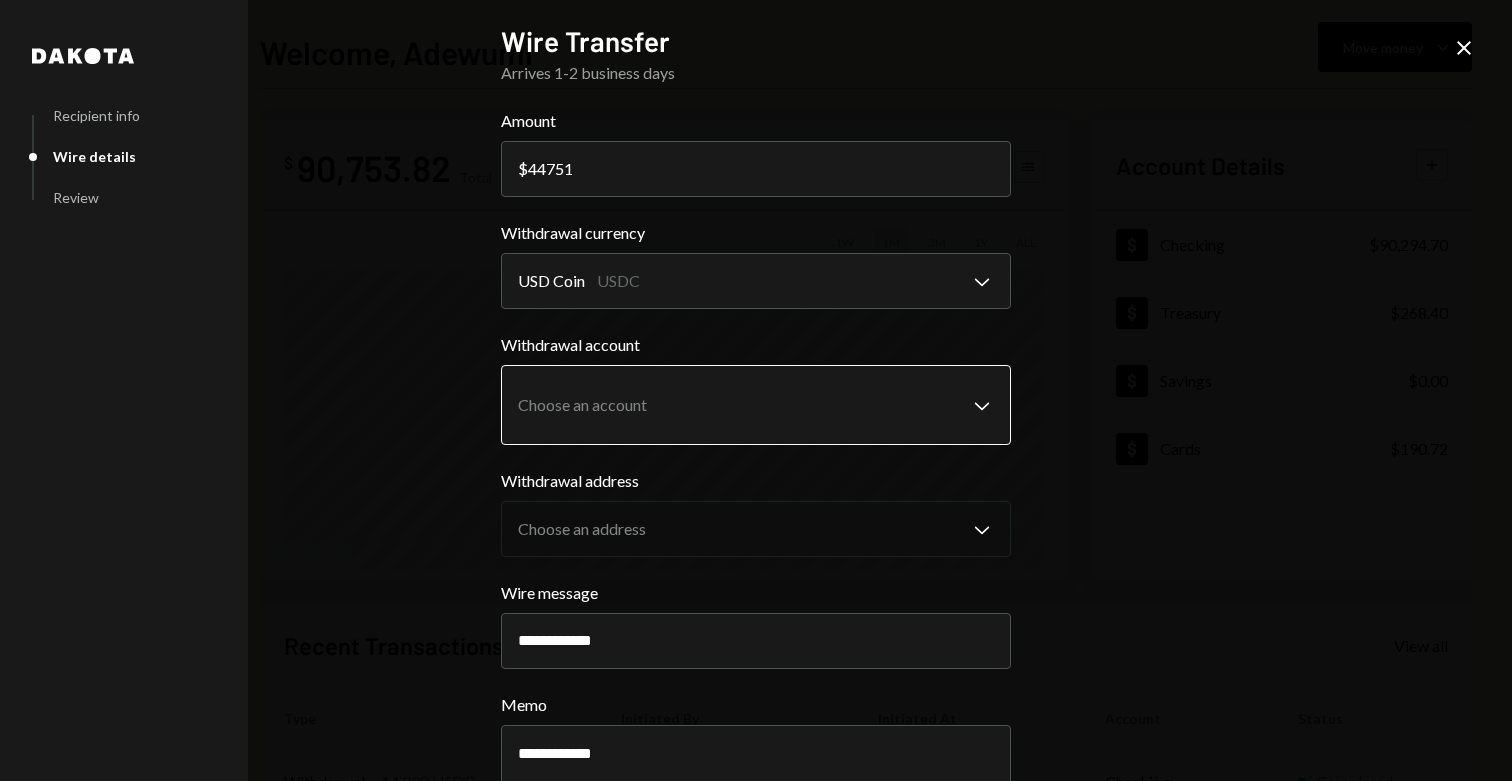 click on "S SPARK TECH HUB Caret Down Home Home Inbox Inbox Activities Transactions Accounts Accounts Caret Down Checking $90,294.70 Treasury $268.40 Savings $0.00 Cards $190.72 Dollar Rewards User Recipients Team Team Welcome, Adewumi Move money Caret Down $ 90,753.82 Total Graph Accounts 1W 1M 3M 1Y ALL Account Details Plus Dollar Checking $90,294.70 Dollar Treasury $268.40 Dollar Savings $0.00 Dollar Cards $190.72 Recent Transactions View all Type Initiated By Initiated At Account Status Withdrawal 14,000  USDC Olusola Kolawole 07/02/25 7:01 AM Checking Completed Card Transaction $117.00 Company Utilities 07/01/25 6:59 PM Organization Pending Deposit 100,000  USDC 0xf89d...5EaA40 Copy 07/01/25 4:33 PM Checking Completed Bank Payment $12,061.90 Olusola Kolawole 07/01/25 2:49 PM Checking Completed Bank Payment $3,908.20 Olusola Kolawole 07/01/25 2:05 PM Checking Completed /dashboard Dakota Recipient info Wire details Review Wire Transfer Arrives 1-2 business days Amount $ 44751 Withdrawal currency USD Coin USDC Memo" at bounding box center [756, 390] 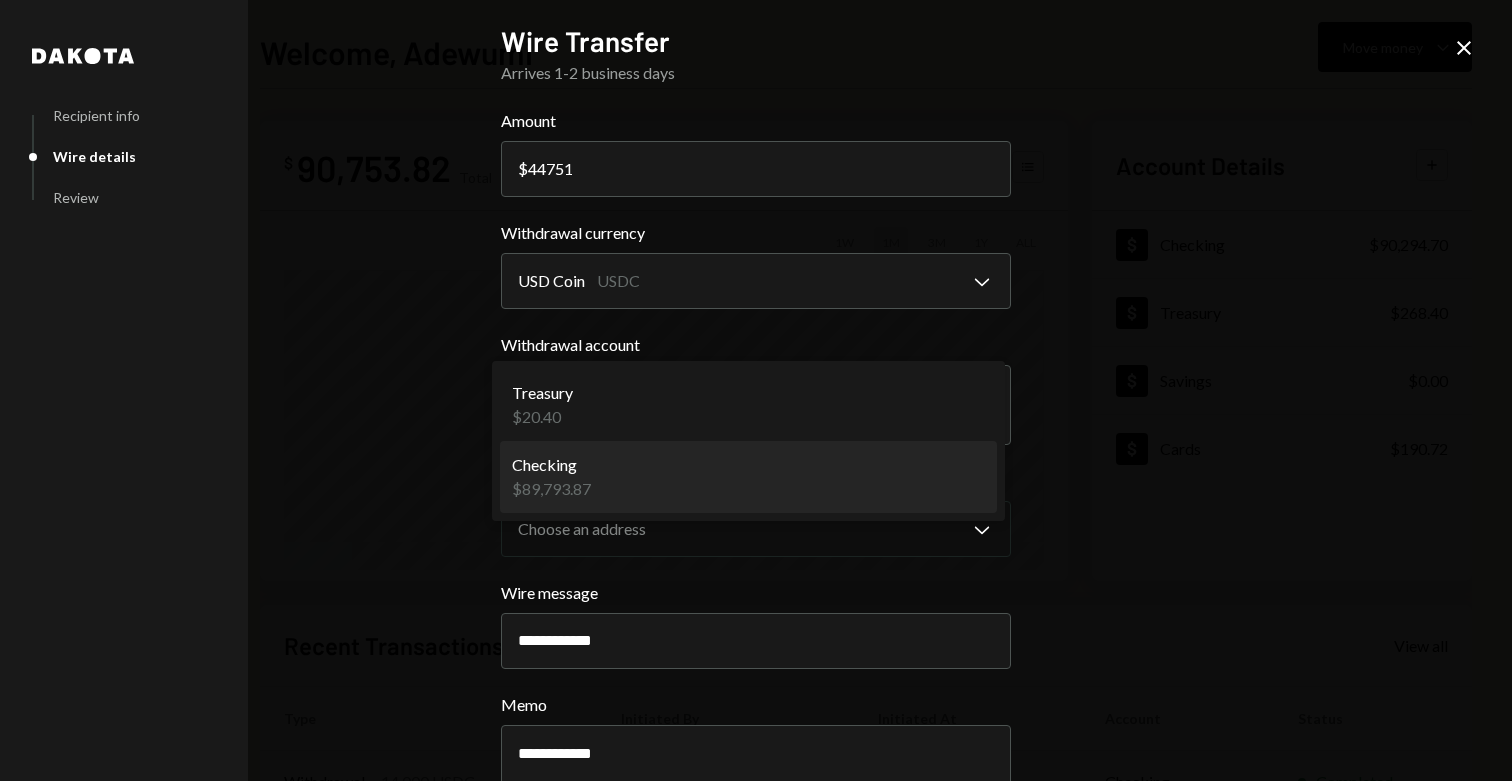 select on "**********" 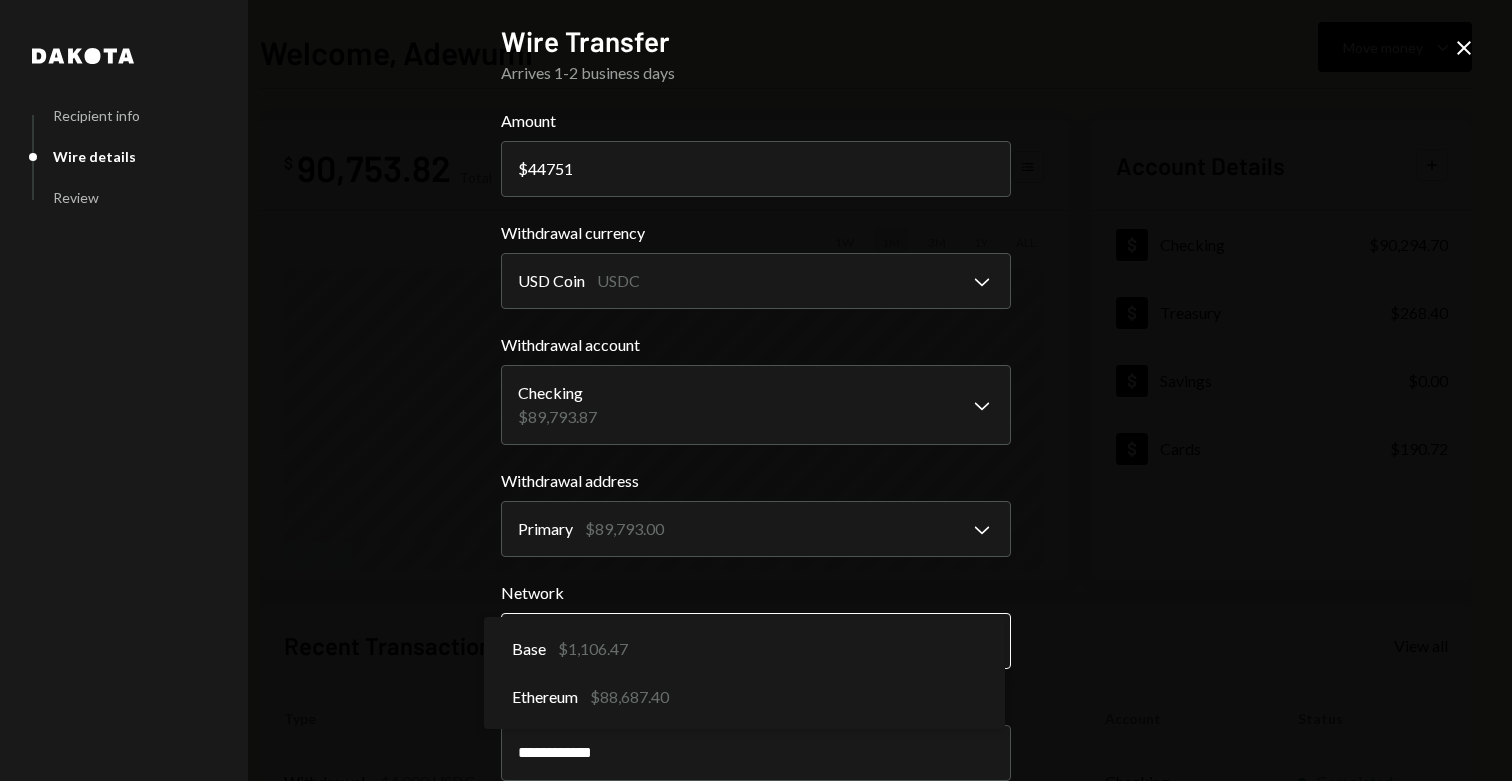 click on "S SPARK TECH HUB Caret Down Home Home Inbox Inbox Activities Transactions Accounts Accounts Caret Down Checking $90,294.70 Treasury $268.40 Savings $0.00 Cards $190.72 Dollar Rewards User Recipients Team Team Welcome, Adewumi Move money Caret Down $ 90,753.82 Total Graph Accounts 1W 1M 3M 1Y ALL Account Details Plus Dollar Checking $90,294.70 Dollar Treasury $268.40 Dollar Savings $0.00 Dollar Cards $190.72 Recent Transactions View all Type Initiated By Initiated At Account Status Withdrawal 14,000  USDC Olusola Kolawole 07/02/25 7:01 AM Checking Completed Card Transaction $117.00 Company Utilities 07/01/25 6:59 PM Organization Pending Deposit 100,000  USDC 0xf89d...5EaA40 Copy 07/01/25 4:33 PM Checking Completed Bank Payment $12,061.90 Olusola Kolawole 07/01/25 2:49 PM Checking Completed Bank Payment $3,908.20 Olusola Kolawole 07/01/25 2:05 PM Checking Completed /dashboard Dakota Recipient info Wire details Review Wire Transfer Arrives 1-2 business days Amount $ 44751 Withdrawal currency USD Coin USDC ****" at bounding box center (756, 390) 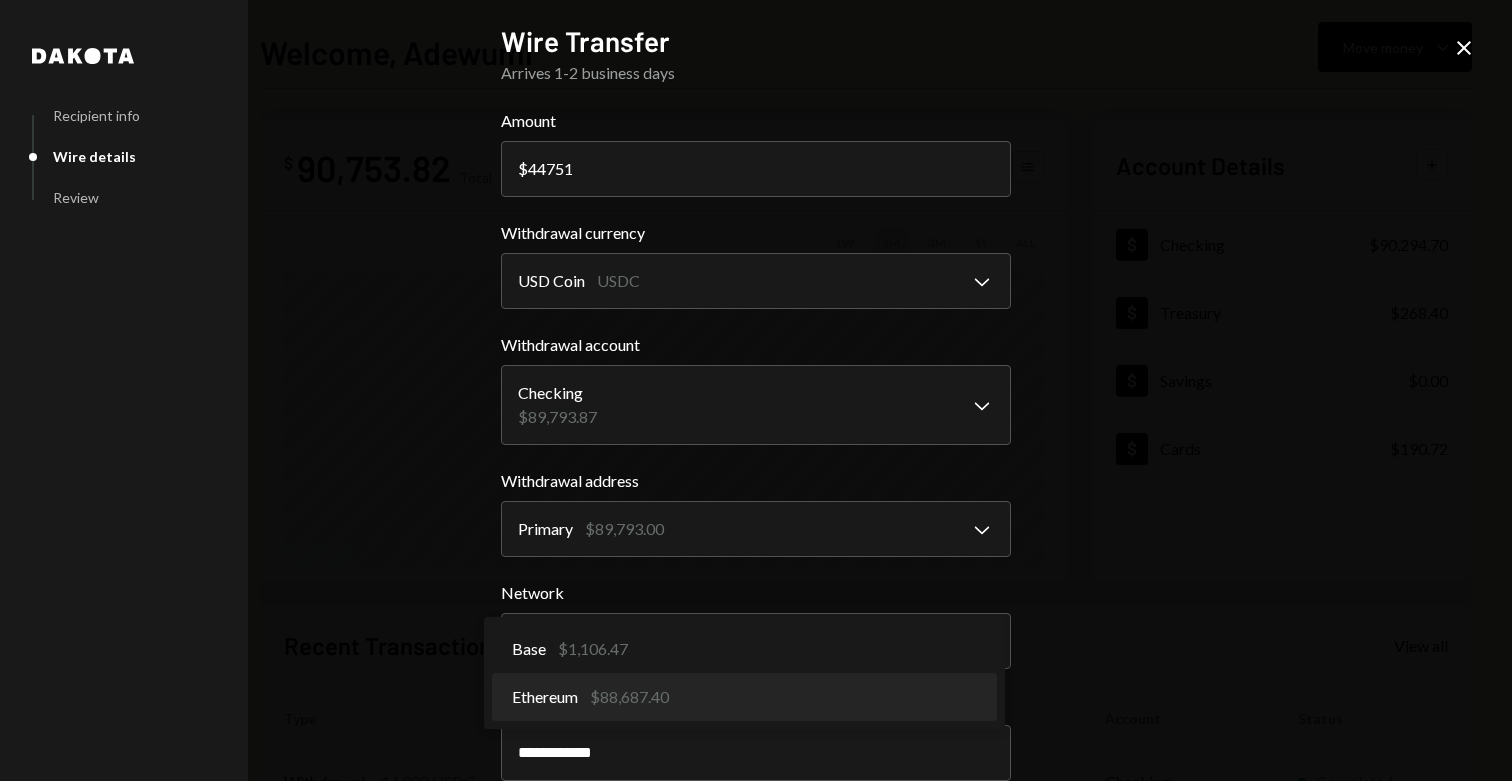 select on "**********" 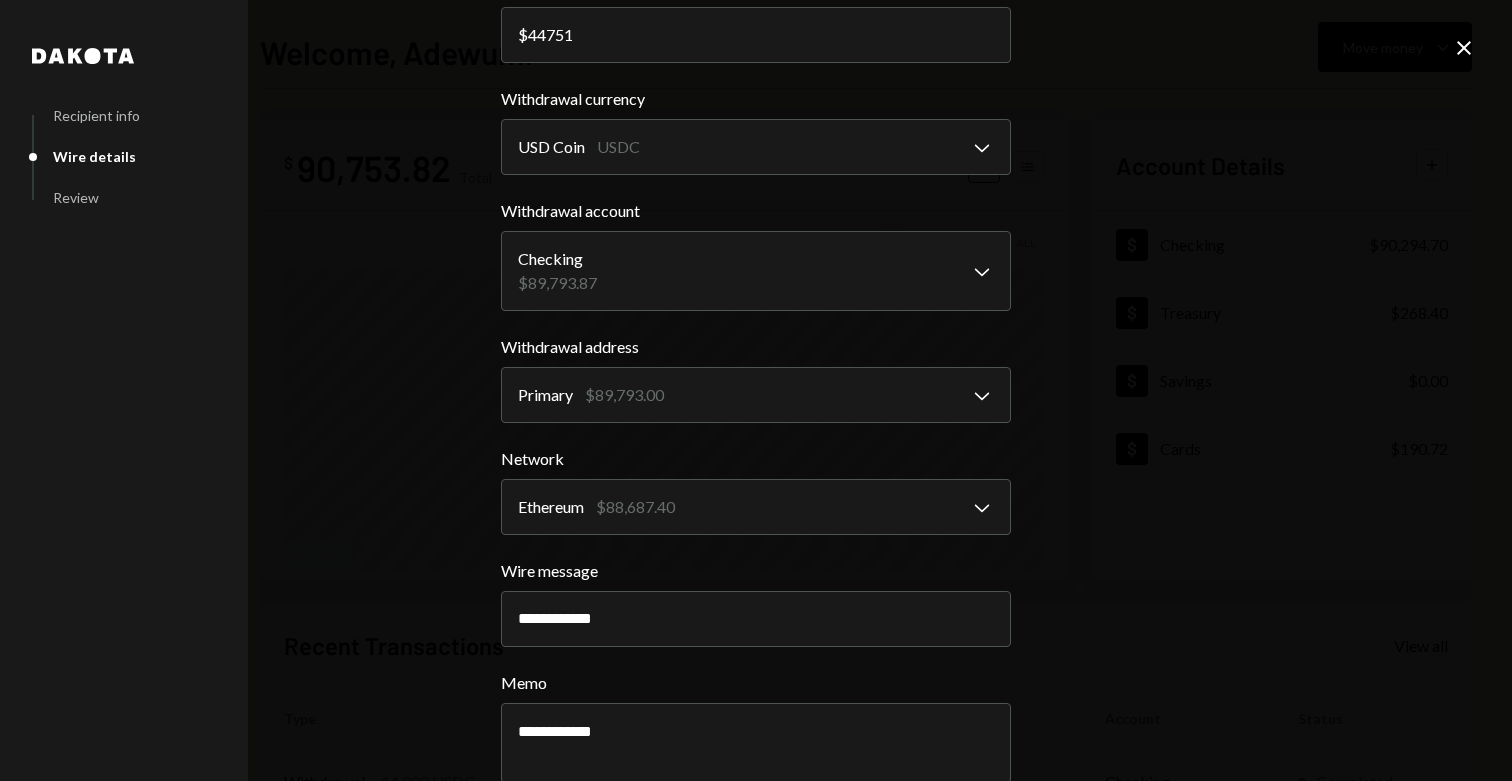 scroll, scrollTop: 238, scrollLeft: 0, axis: vertical 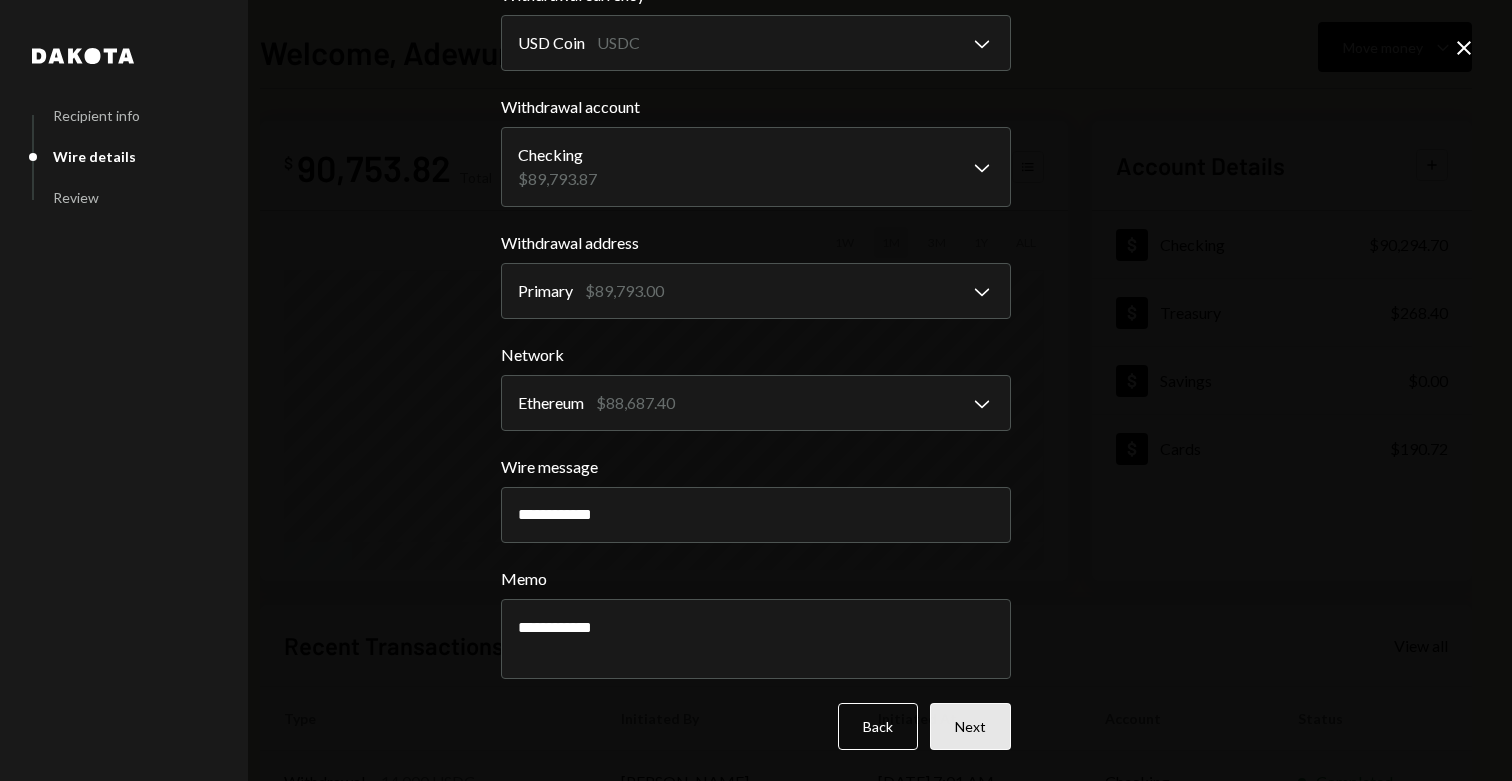 click on "Next" at bounding box center (970, 726) 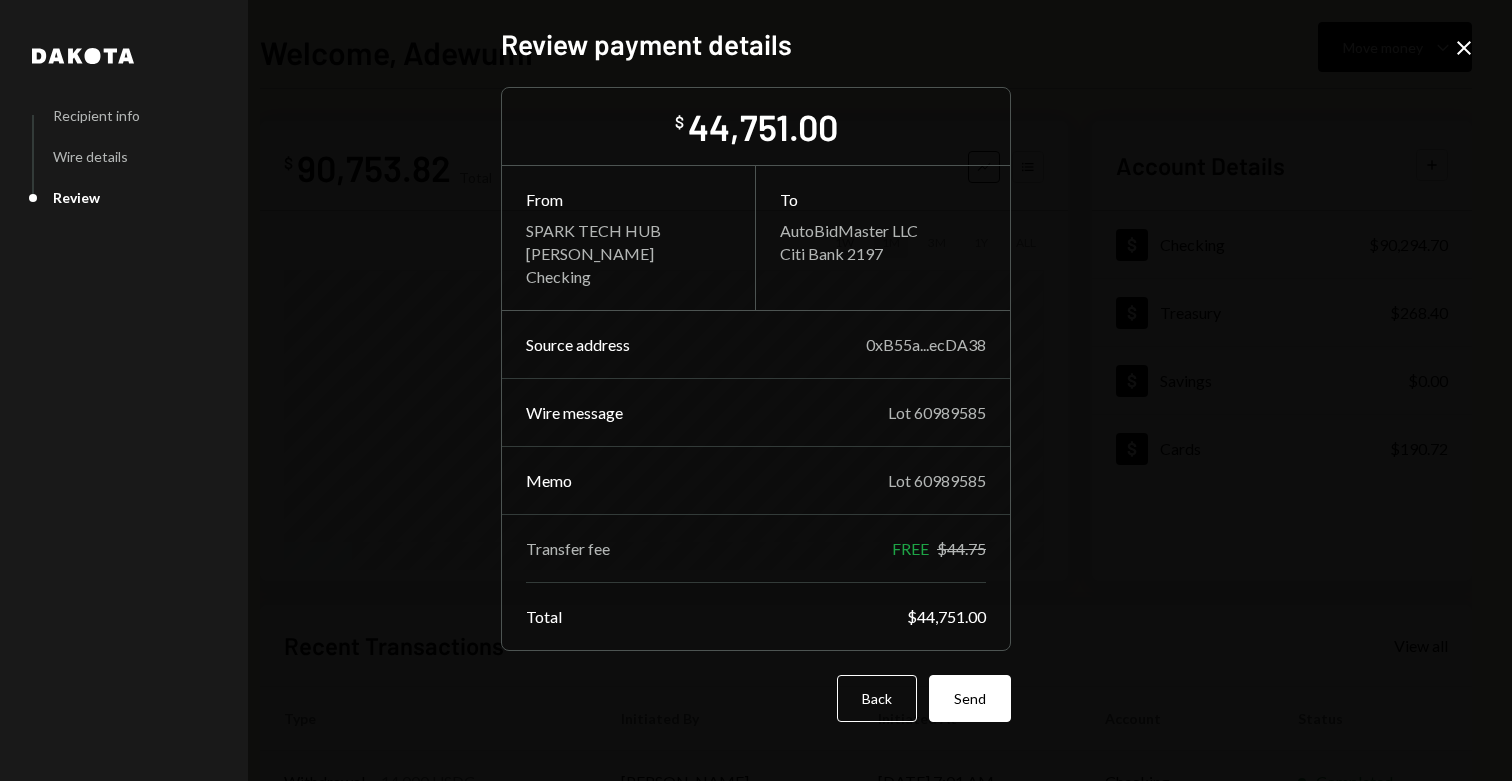 scroll, scrollTop: 0, scrollLeft: 0, axis: both 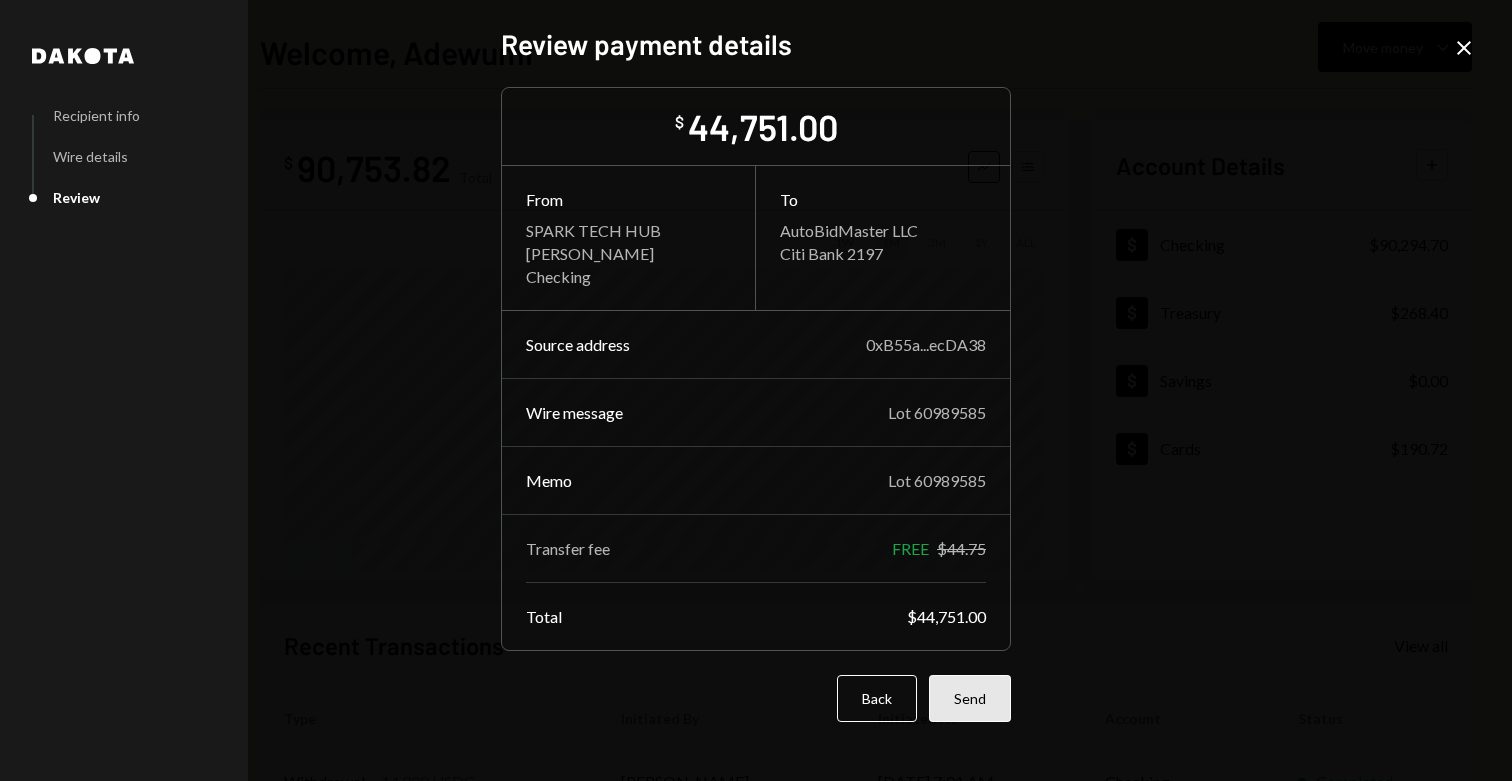 click on "Send" at bounding box center (970, 698) 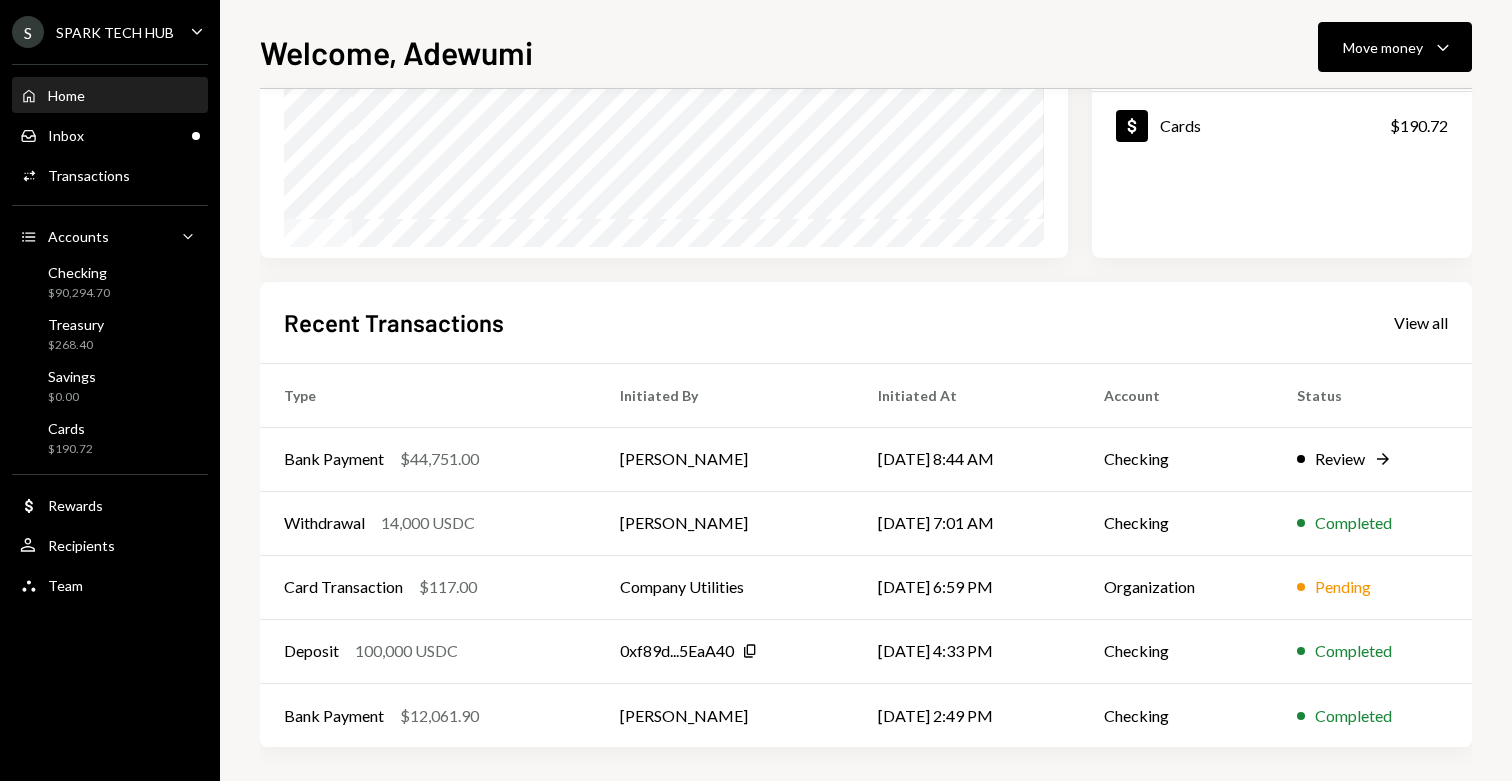 scroll, scrollTop: 324, scrollLeft: 0, axis: vertical 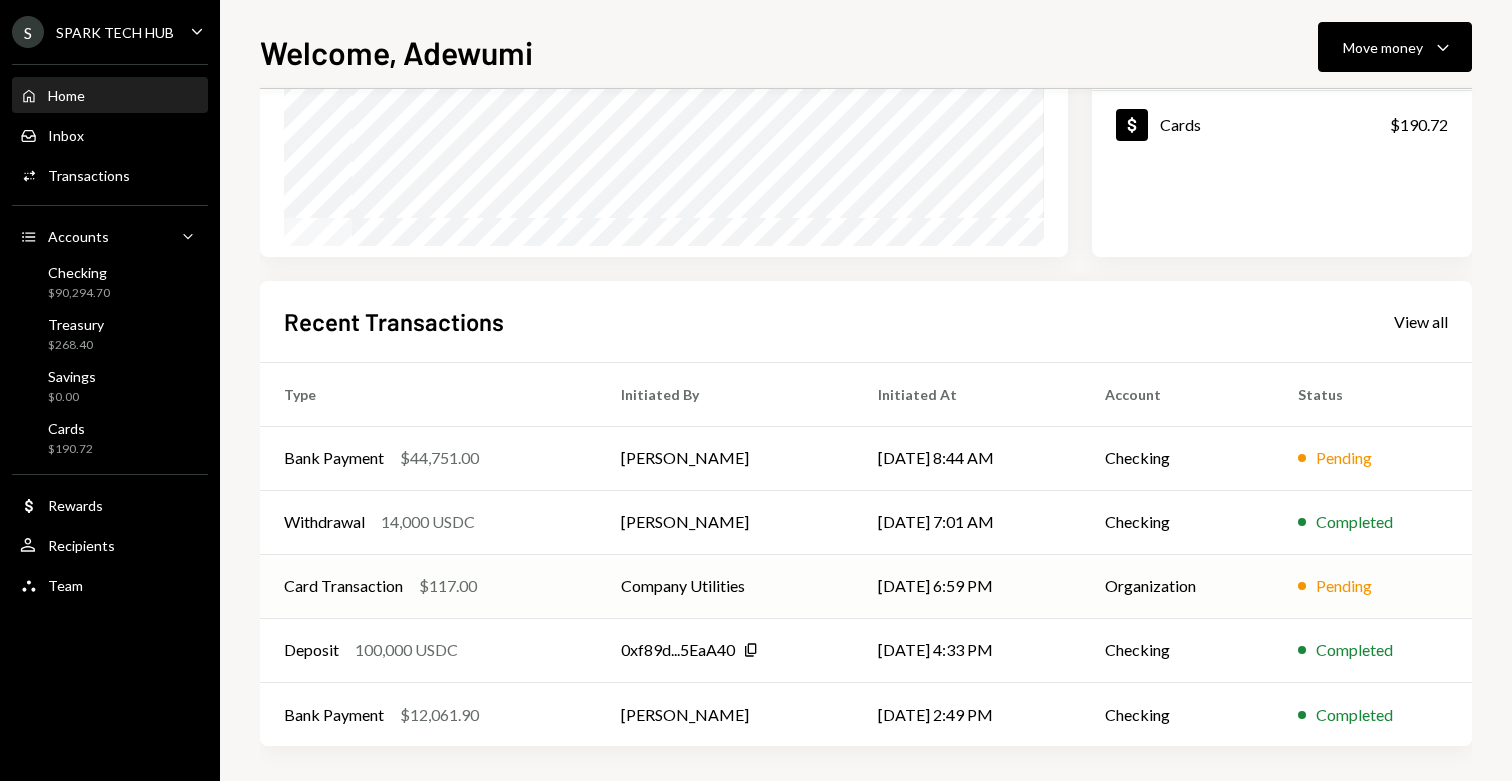 click on "Company Utilities" at bounding box center [726, 586] 